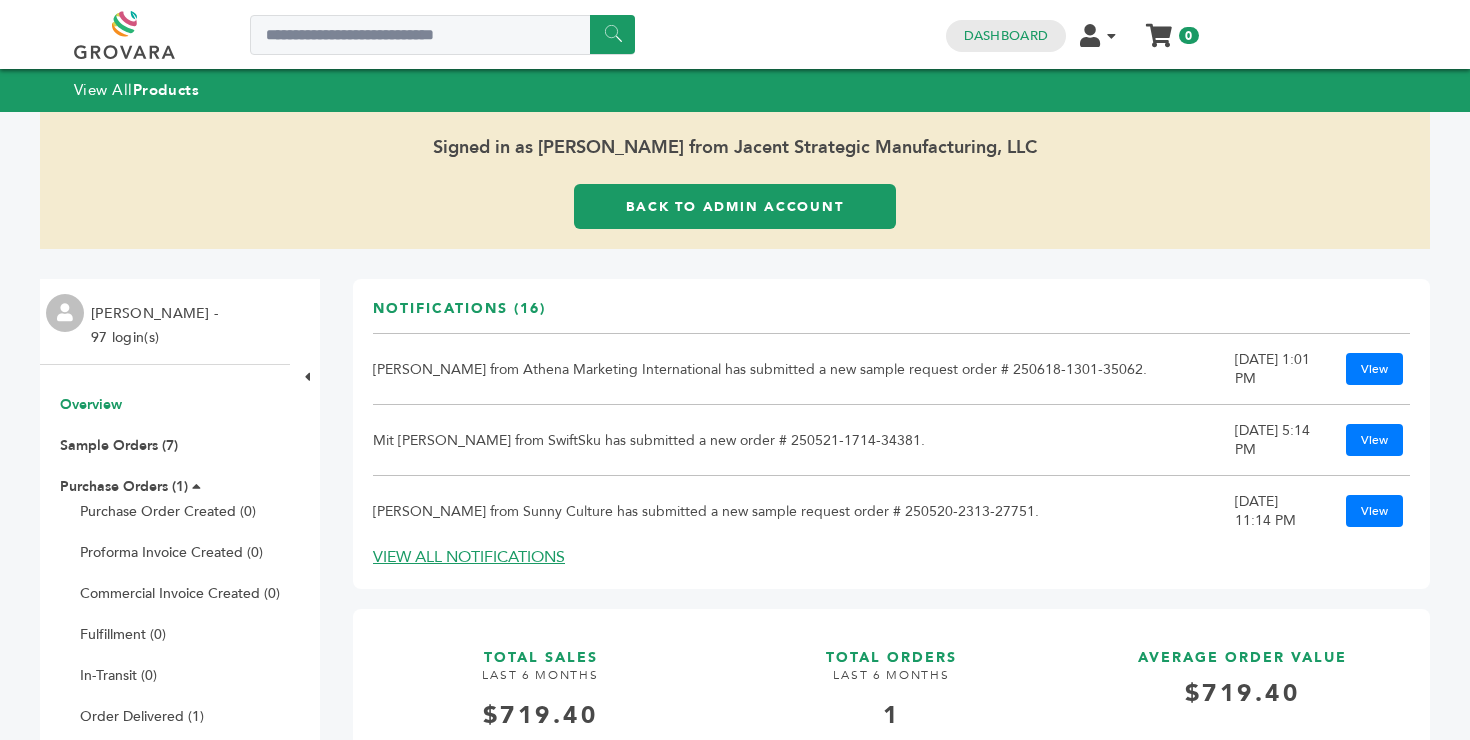 scroll, scrollTop: 0, scrollLeft: 0, axis: both 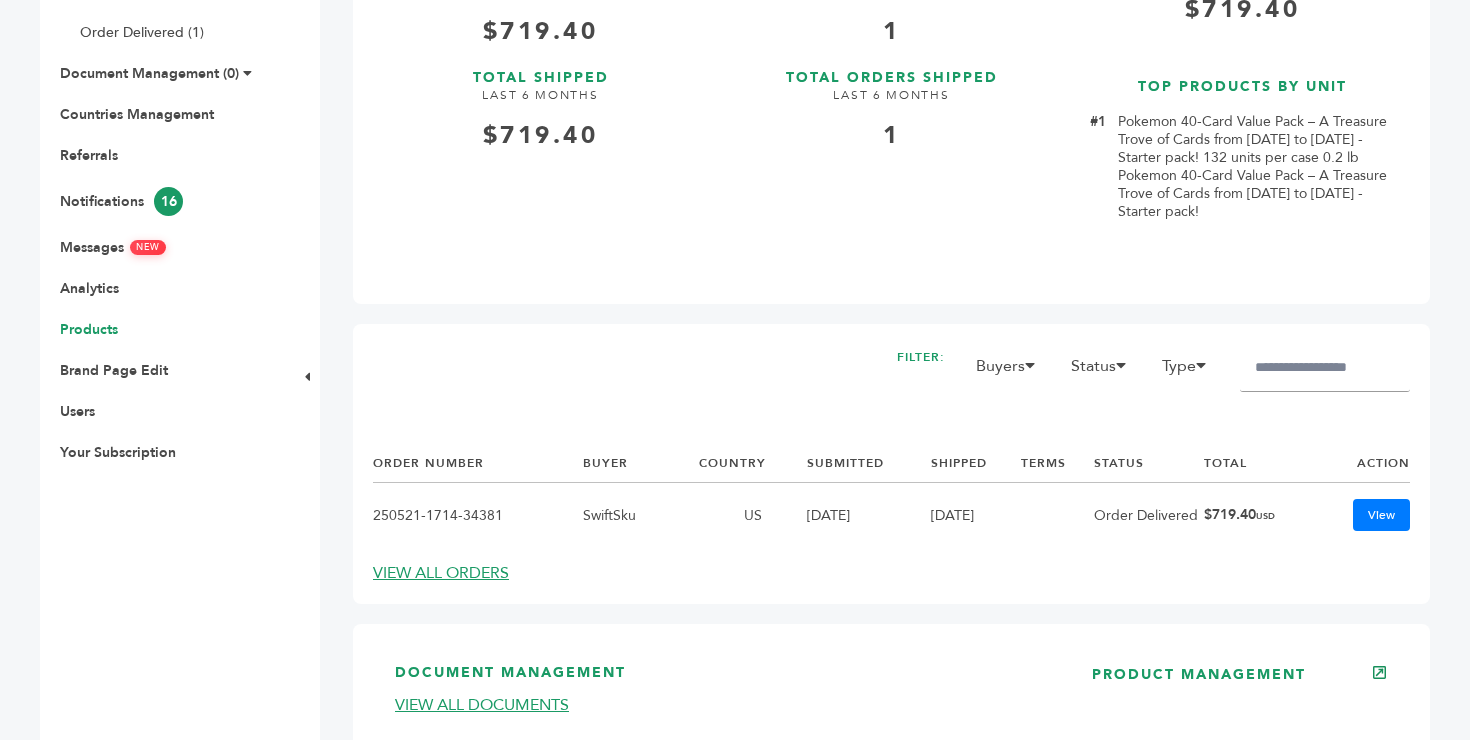 click on "Products" at bounding box center [89, 329] 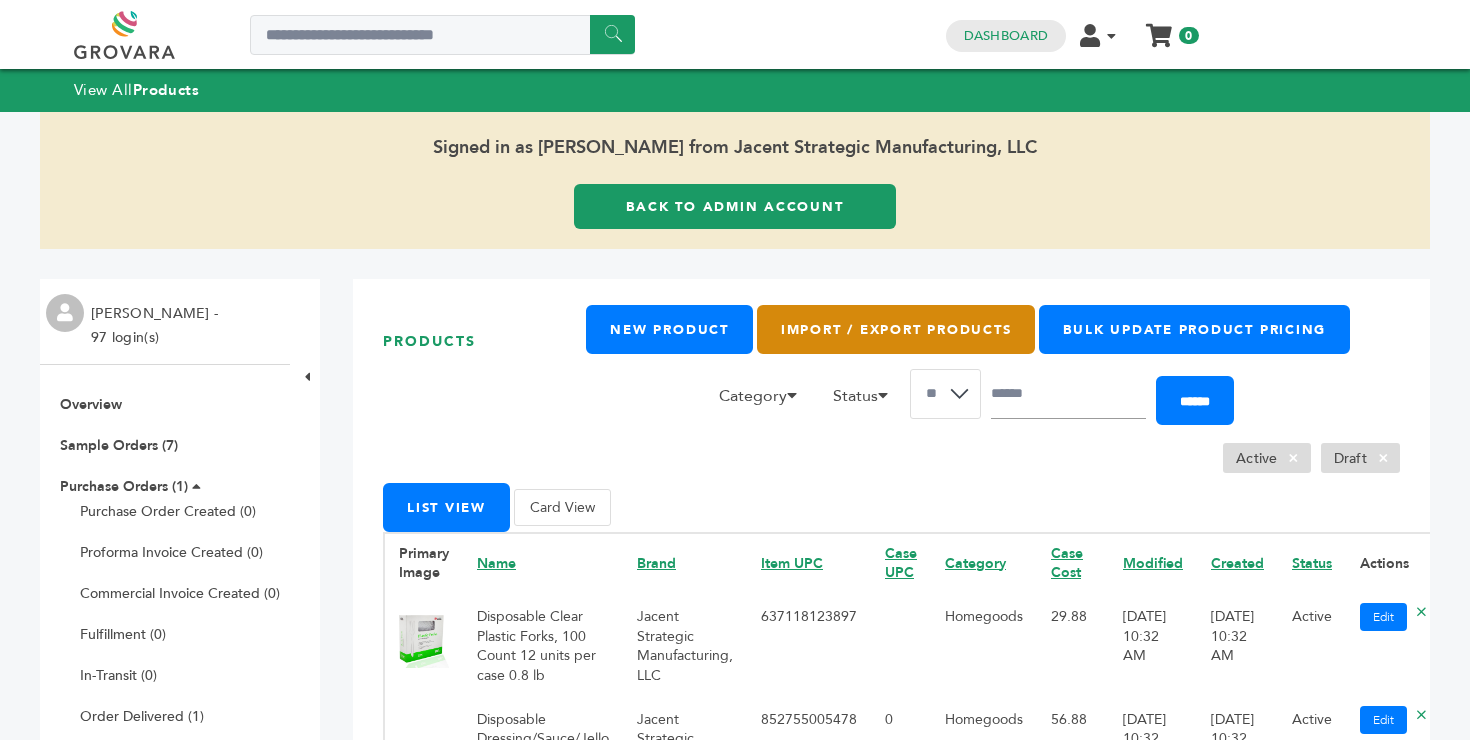 scroll, scrollTop: 0, scrollLeft: 0, axis: both 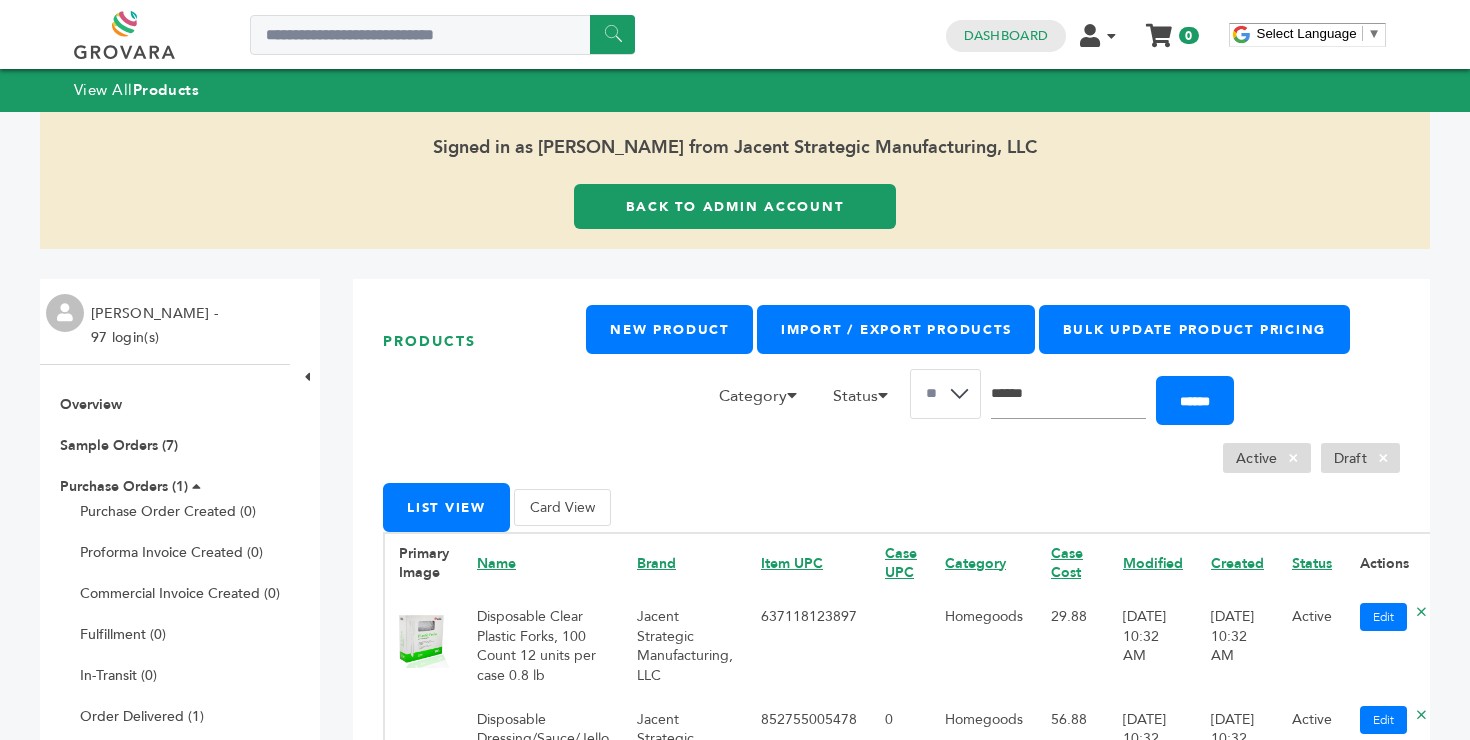 click at bounding box center (1068, 394) 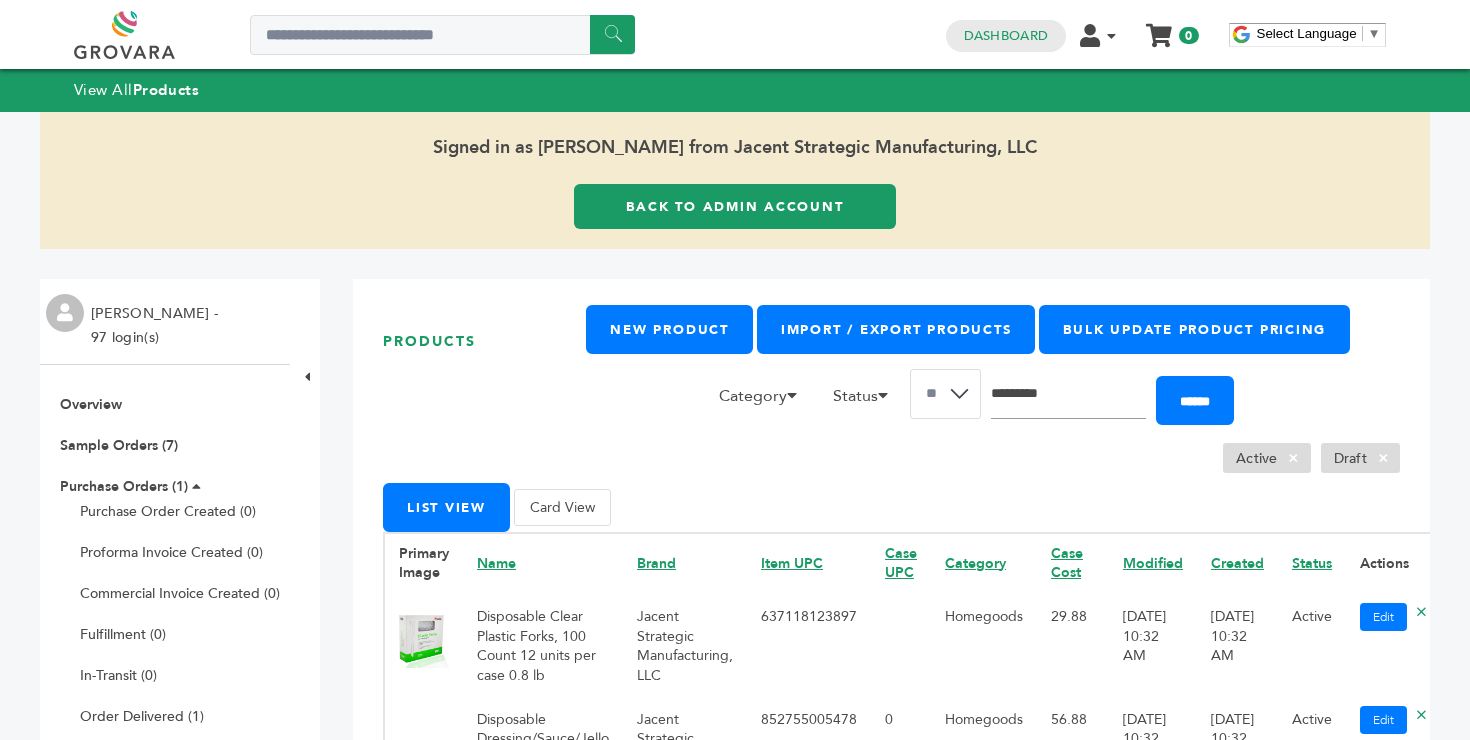 type on "*********" 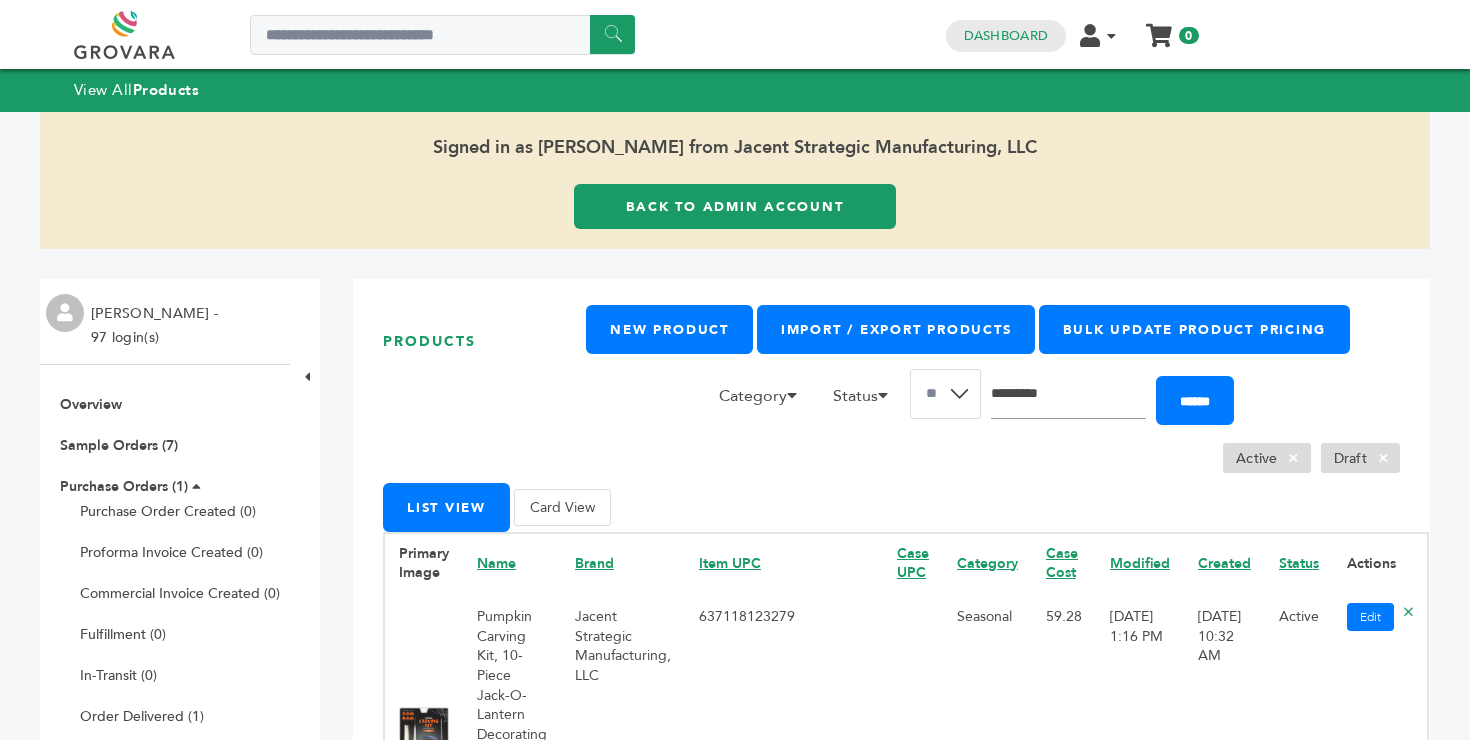 scroll, scrollTop: 0, scrollLeft: 0, axis: both 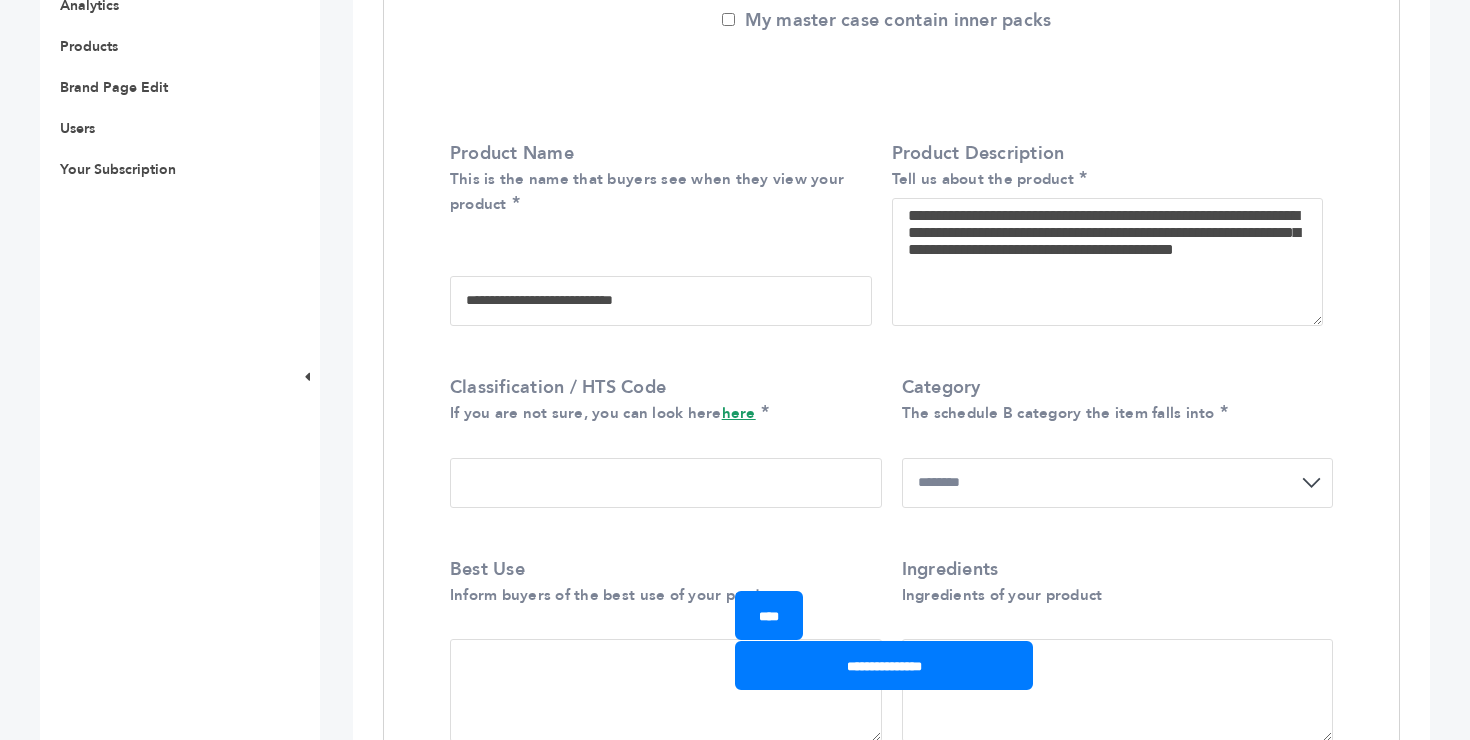 click on "**********" at bounding box center [1118, 483] 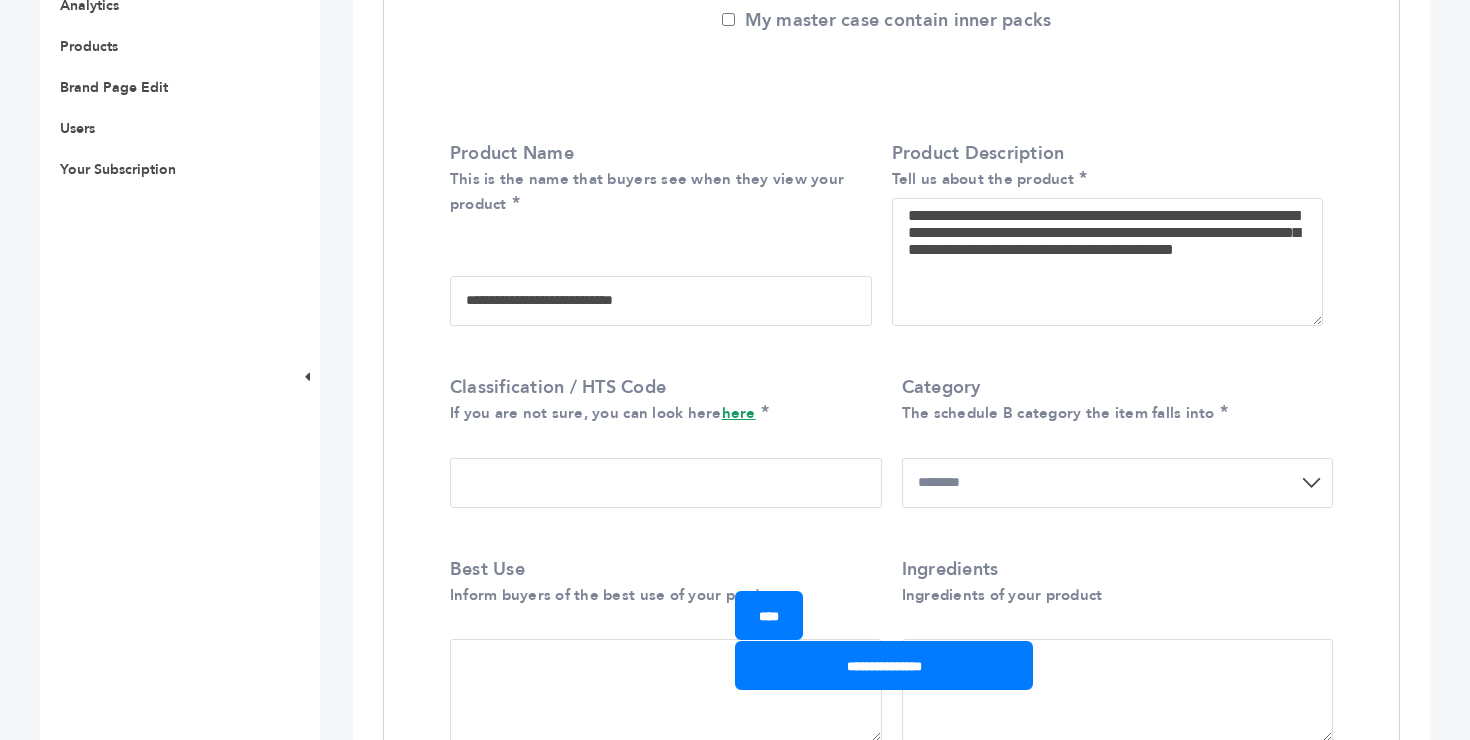 select on "***" 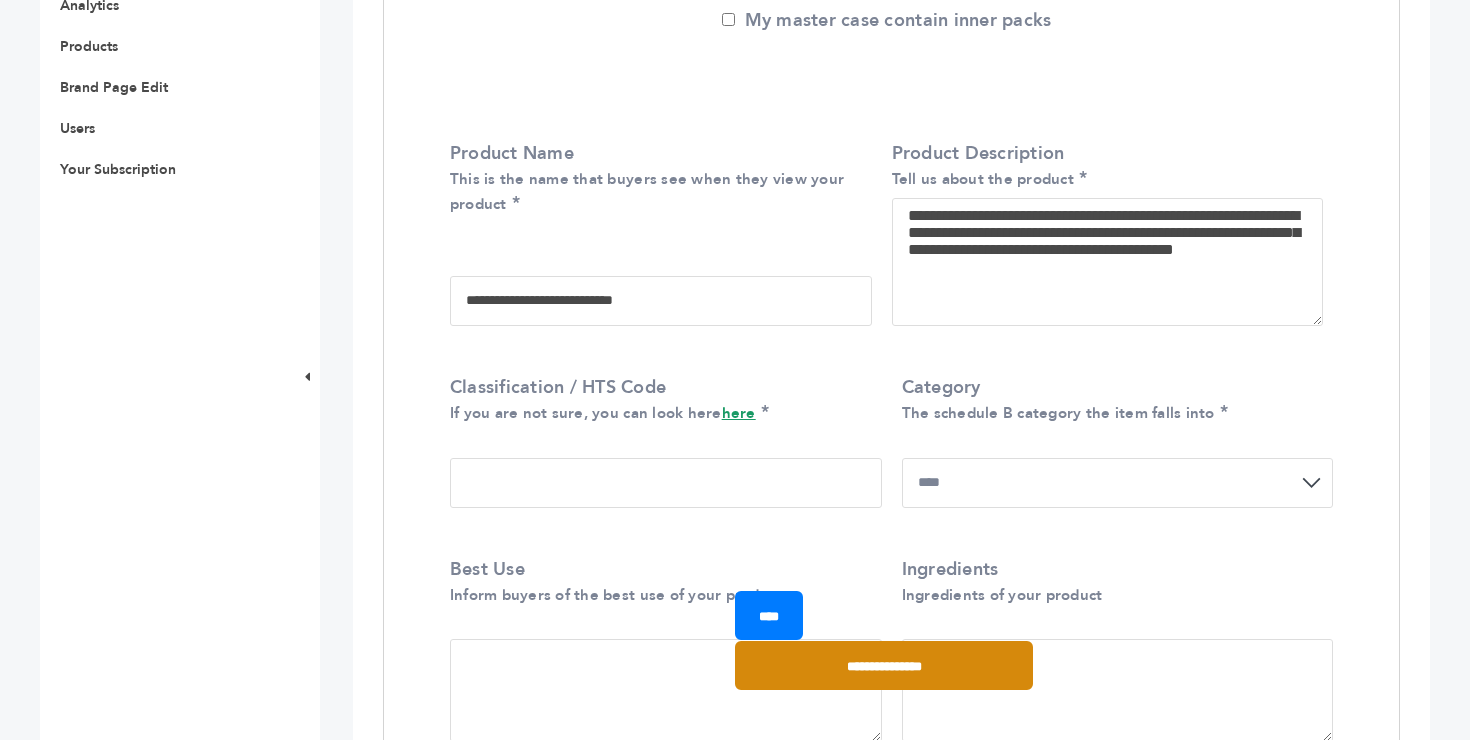 click on "**********" at bounding box center (884, 665) 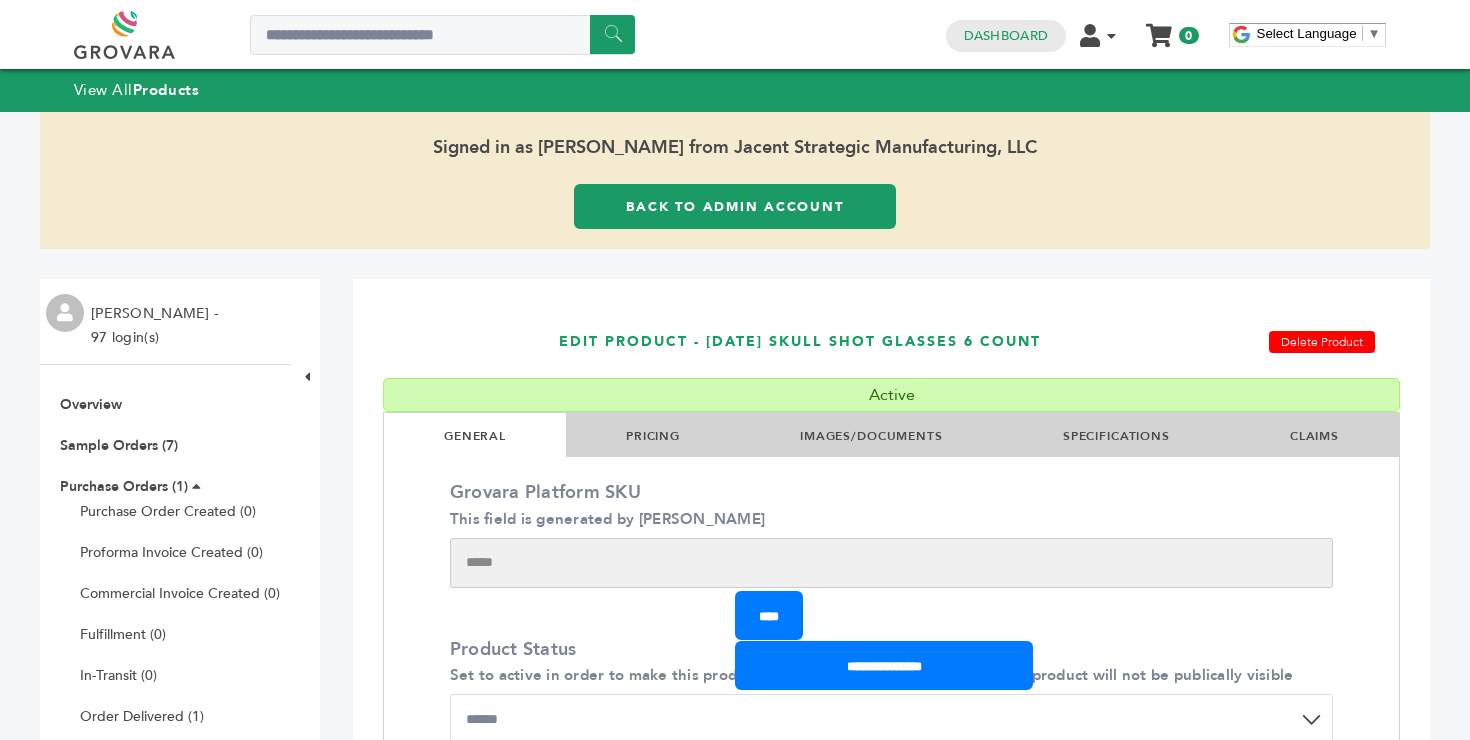 scroll, scrollTop: 0, scrollLeft: 0, axis: both 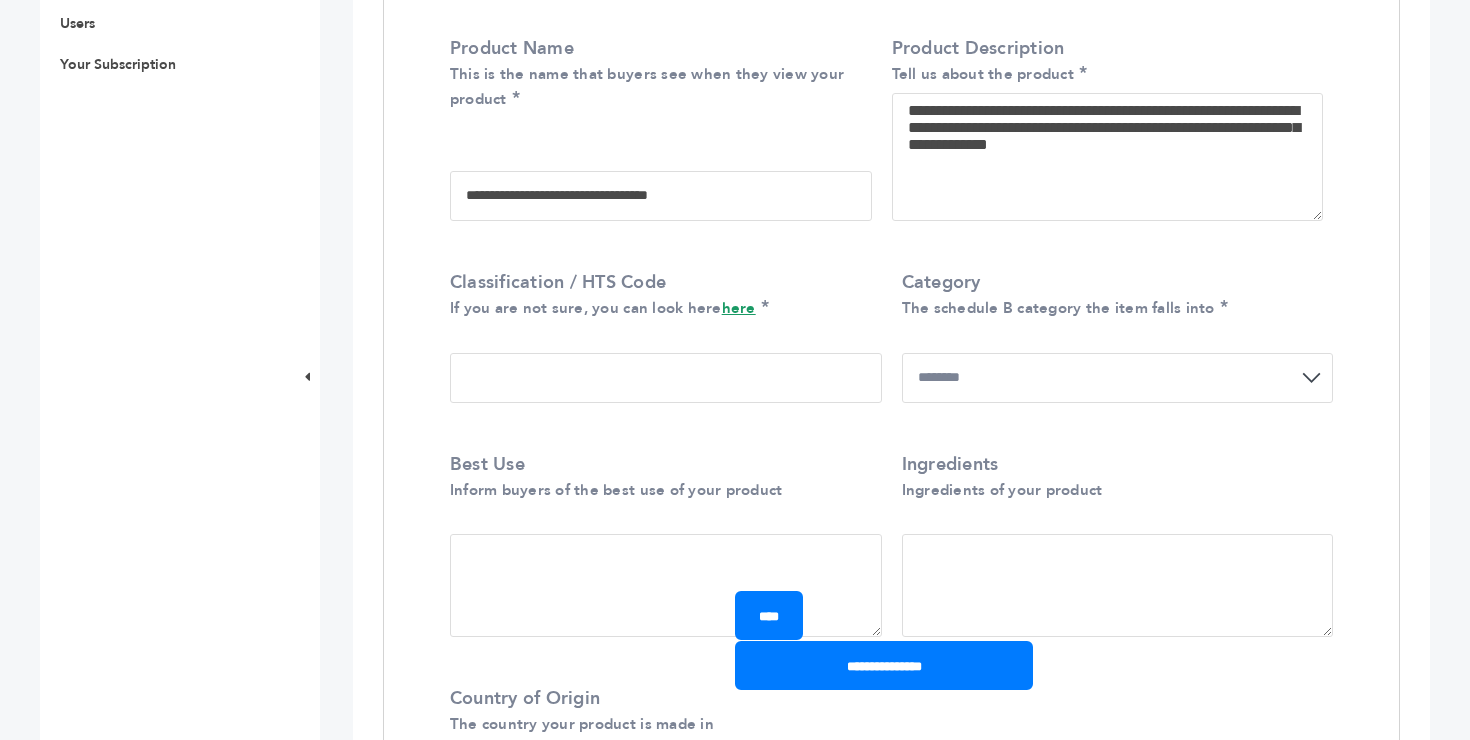 click on "**********" at bounding box center (1118, 378) 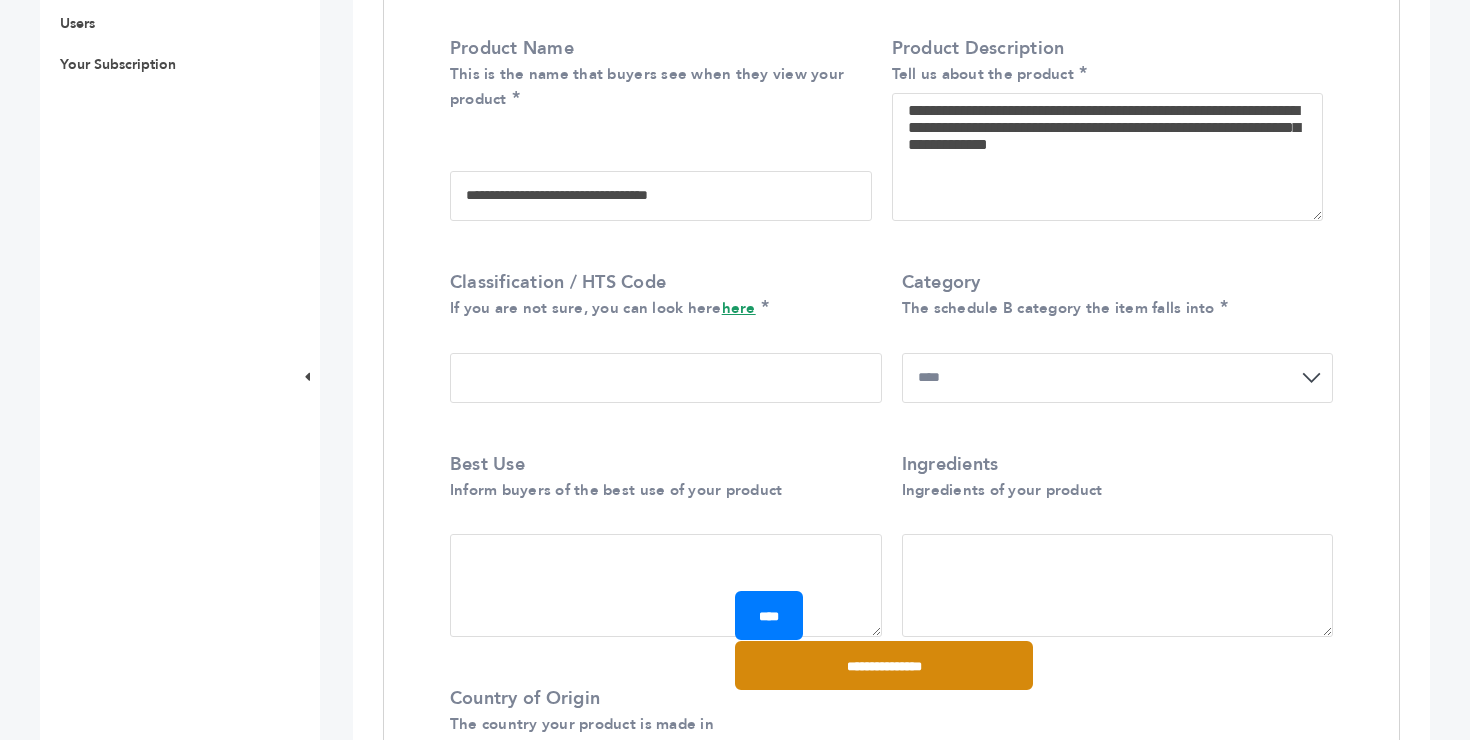 click on "**********" at bounding box center [884, 665] 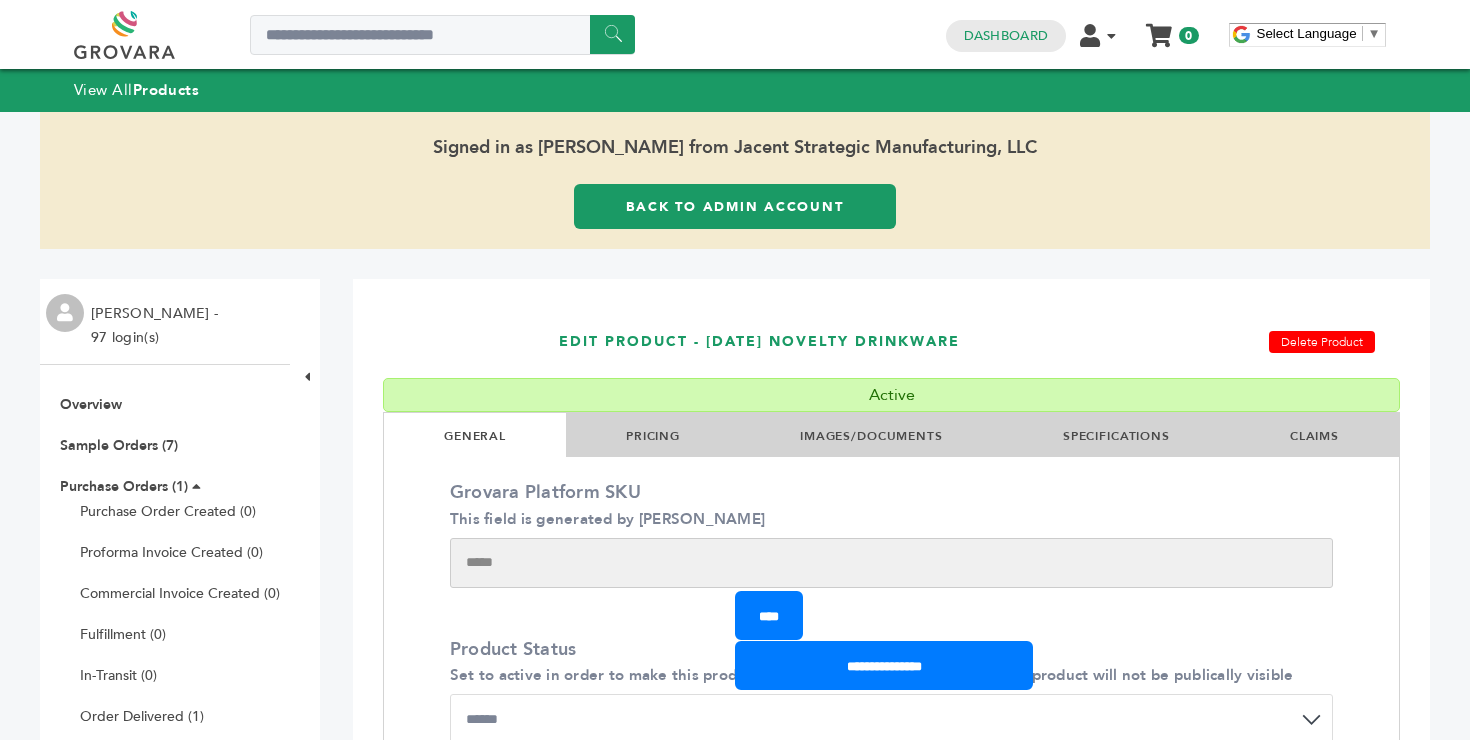 scroll, scrollTop: 0, scrollLeft: 0, axis: both 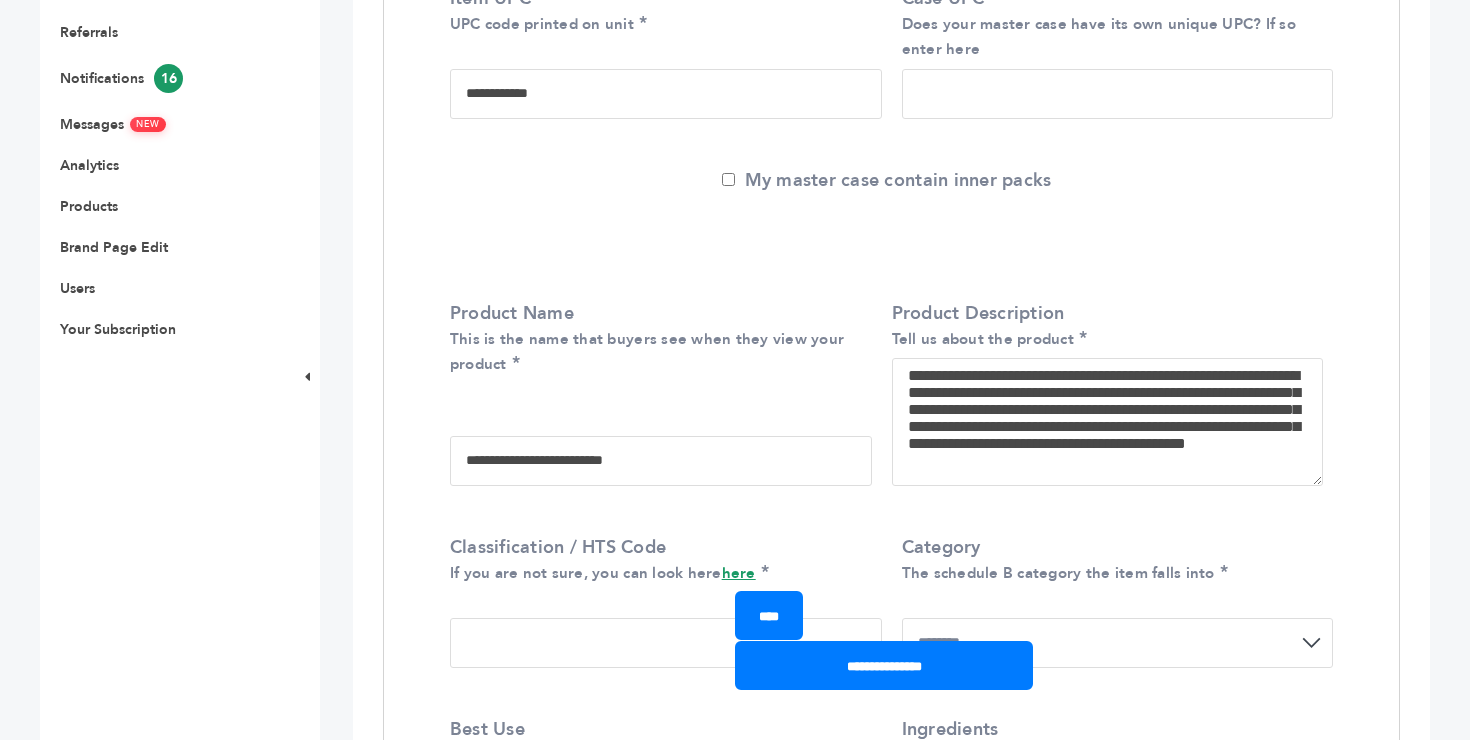 click on "****" at bounding box center [884, 615] 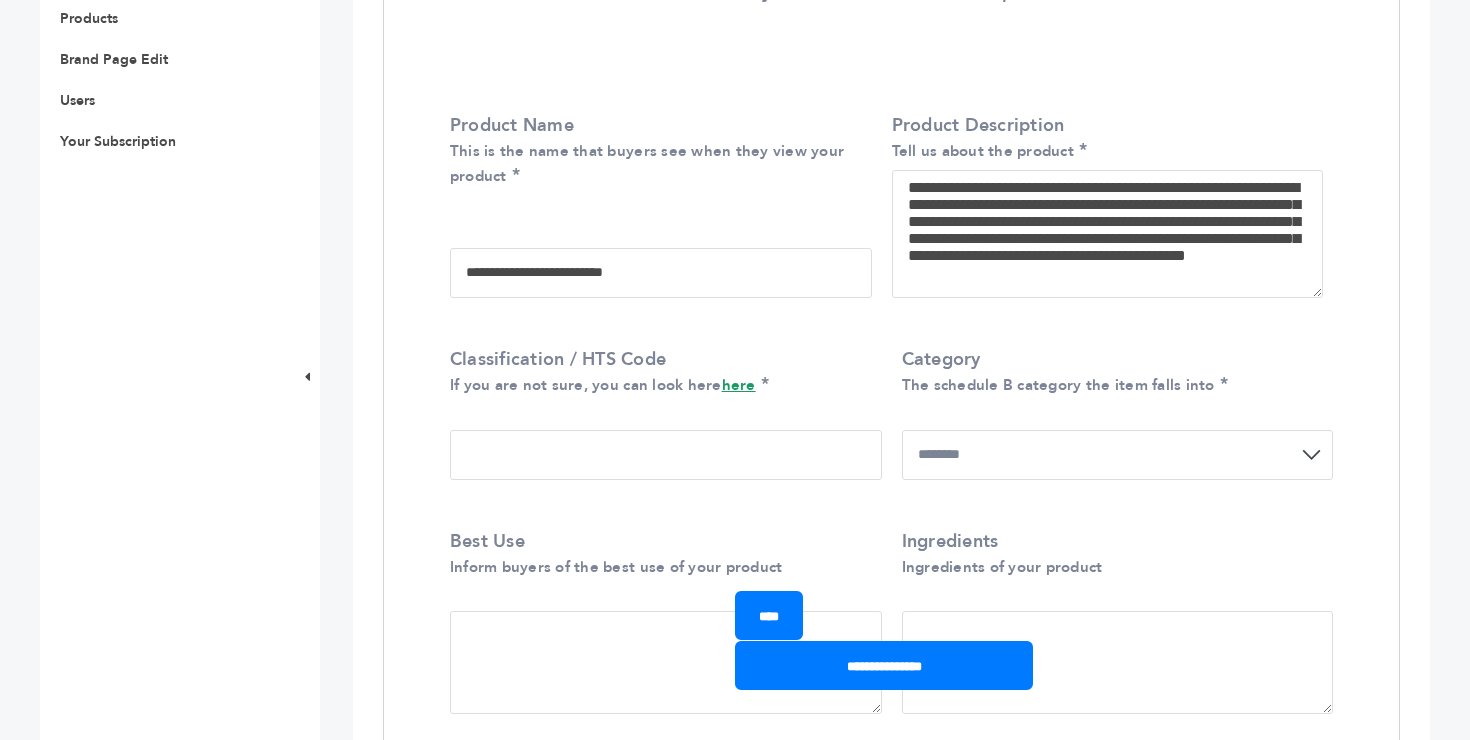 scroll, scrollTop: 1005, scrollLeft: 0, axis: vertical 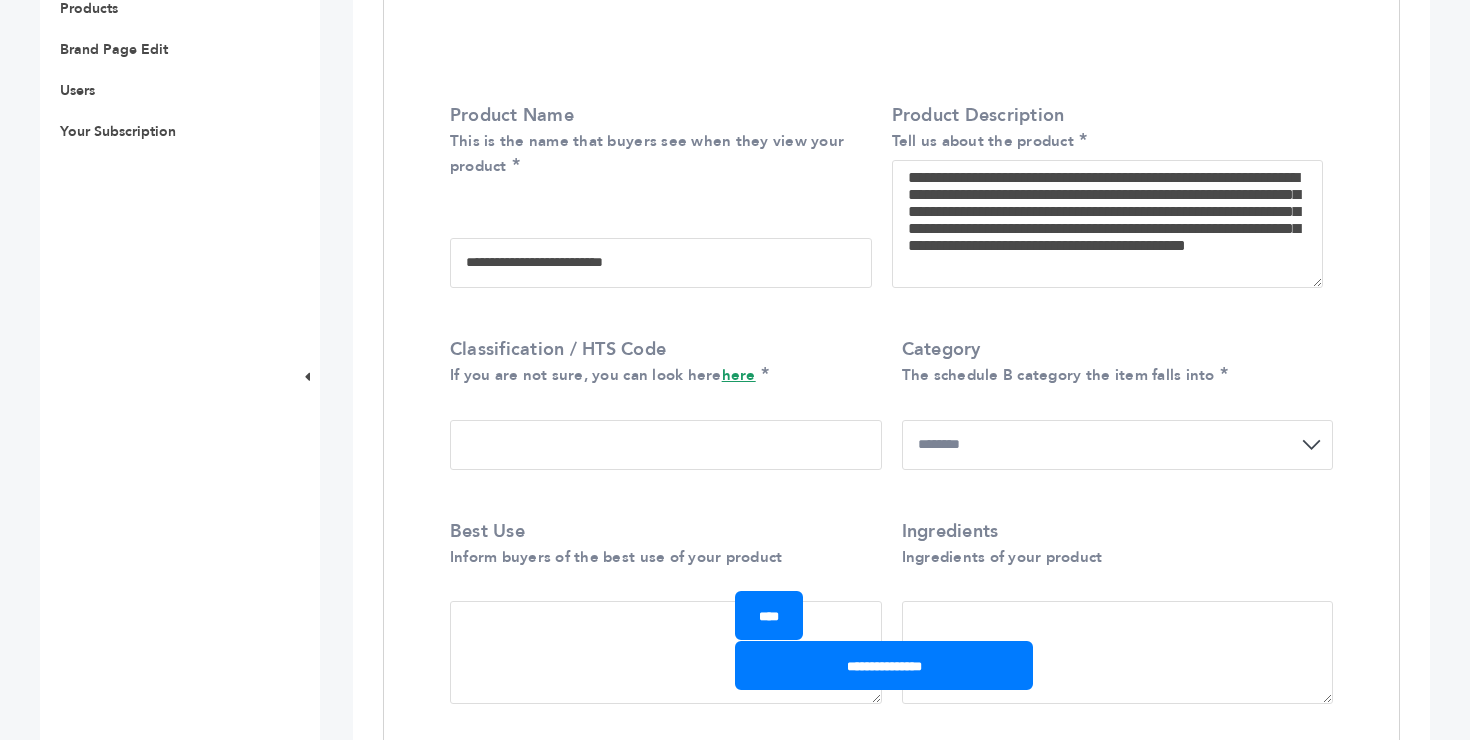 click on "**********" at bounding box center (1118, 445) 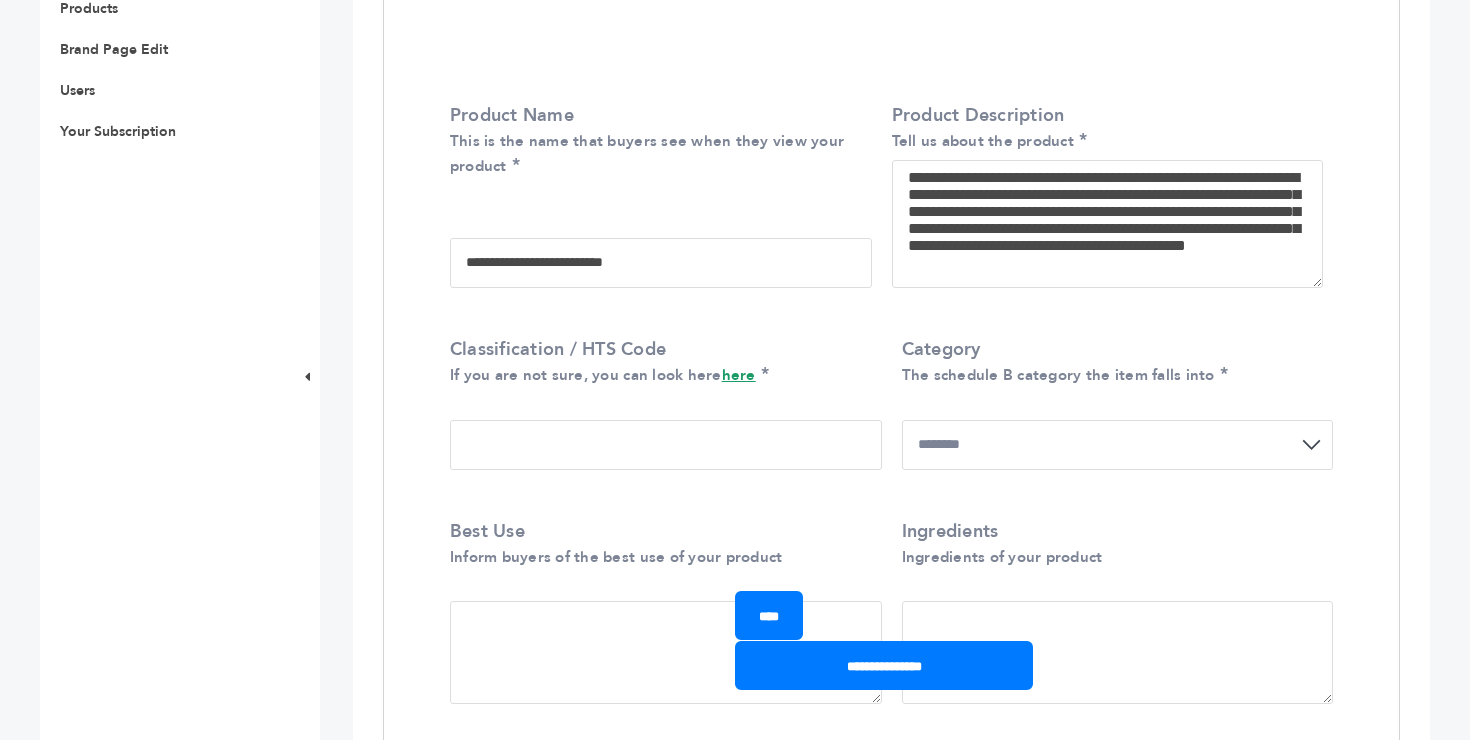 select on "***" 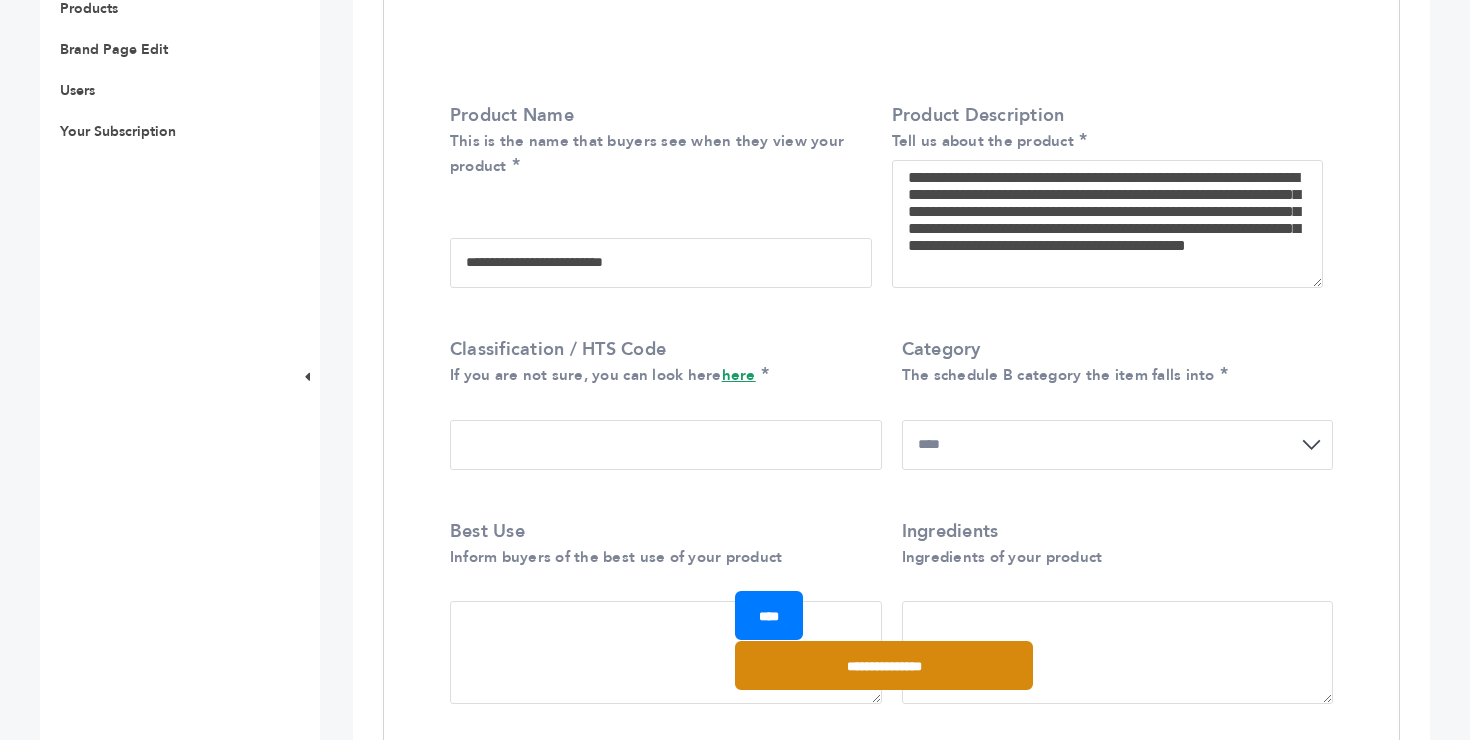 click on "**********" at bounding box center (884, 665) 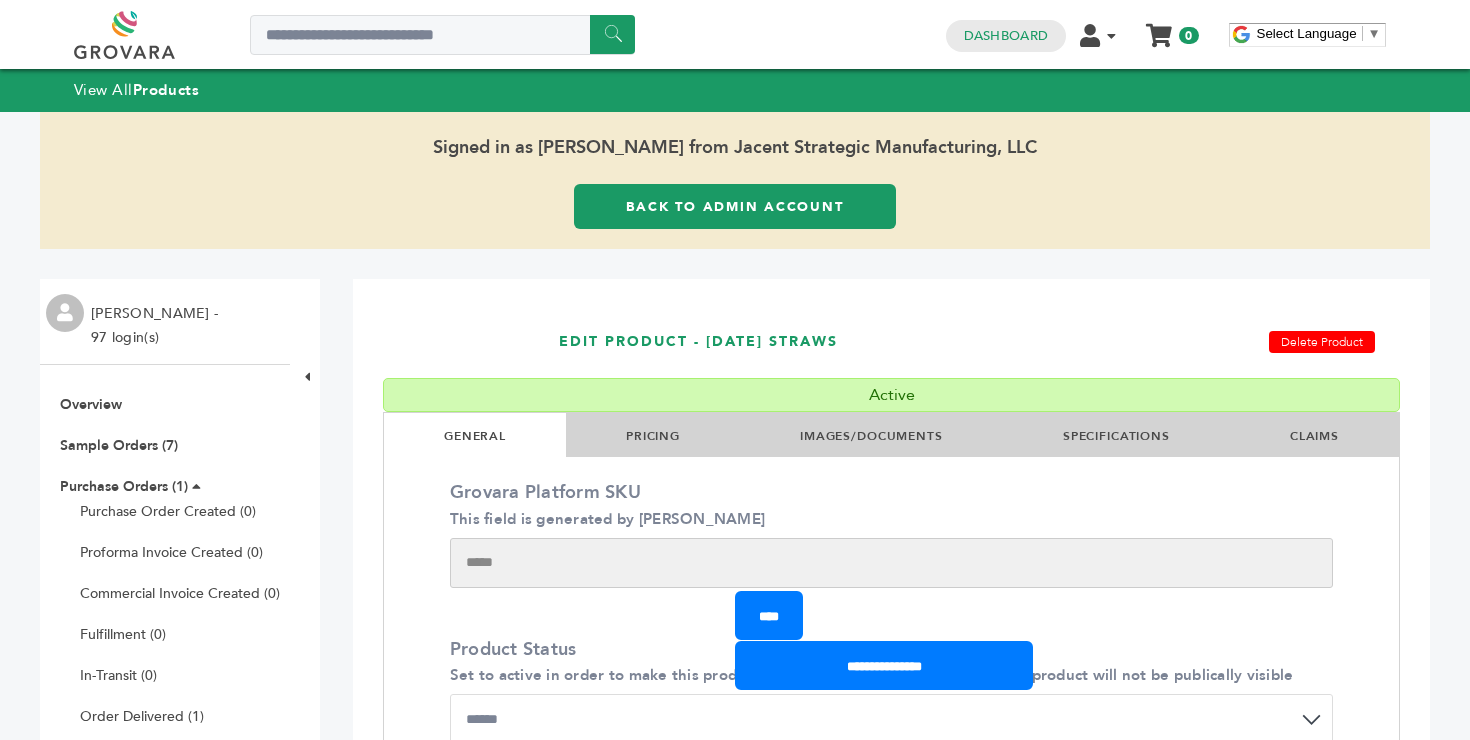 scroll, scrollTop: 0, scrollLeft: 0, axis: both 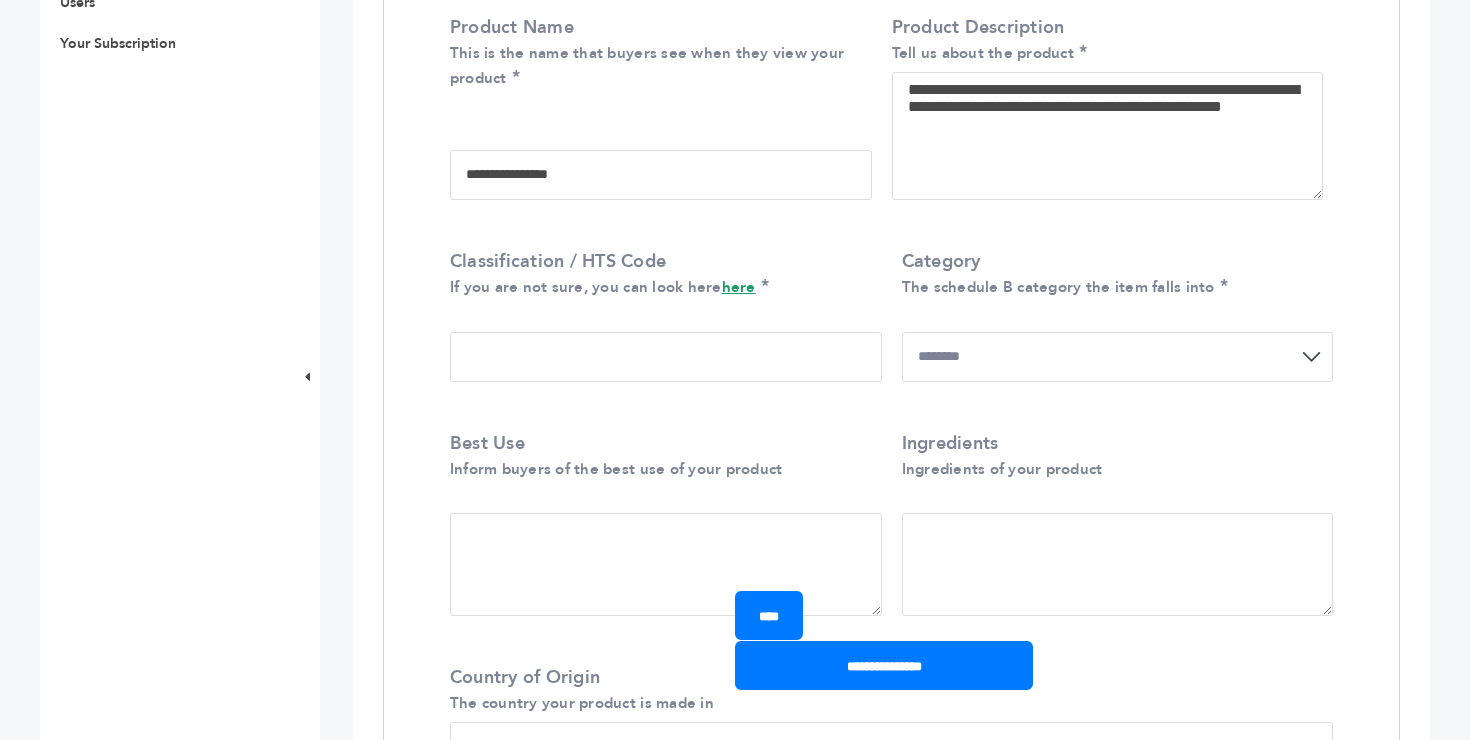 click on "**********" at bounding box center (1118, 357) 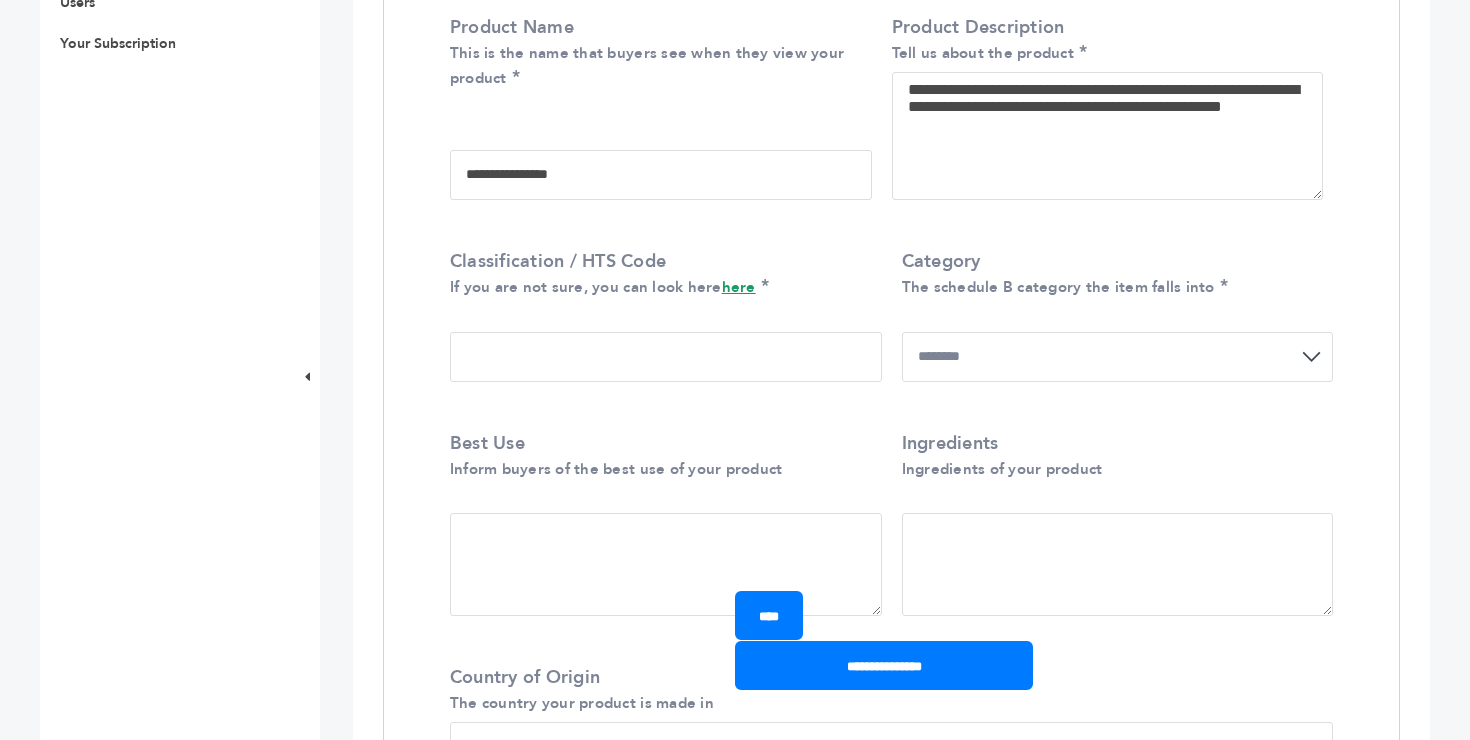 select on "***" 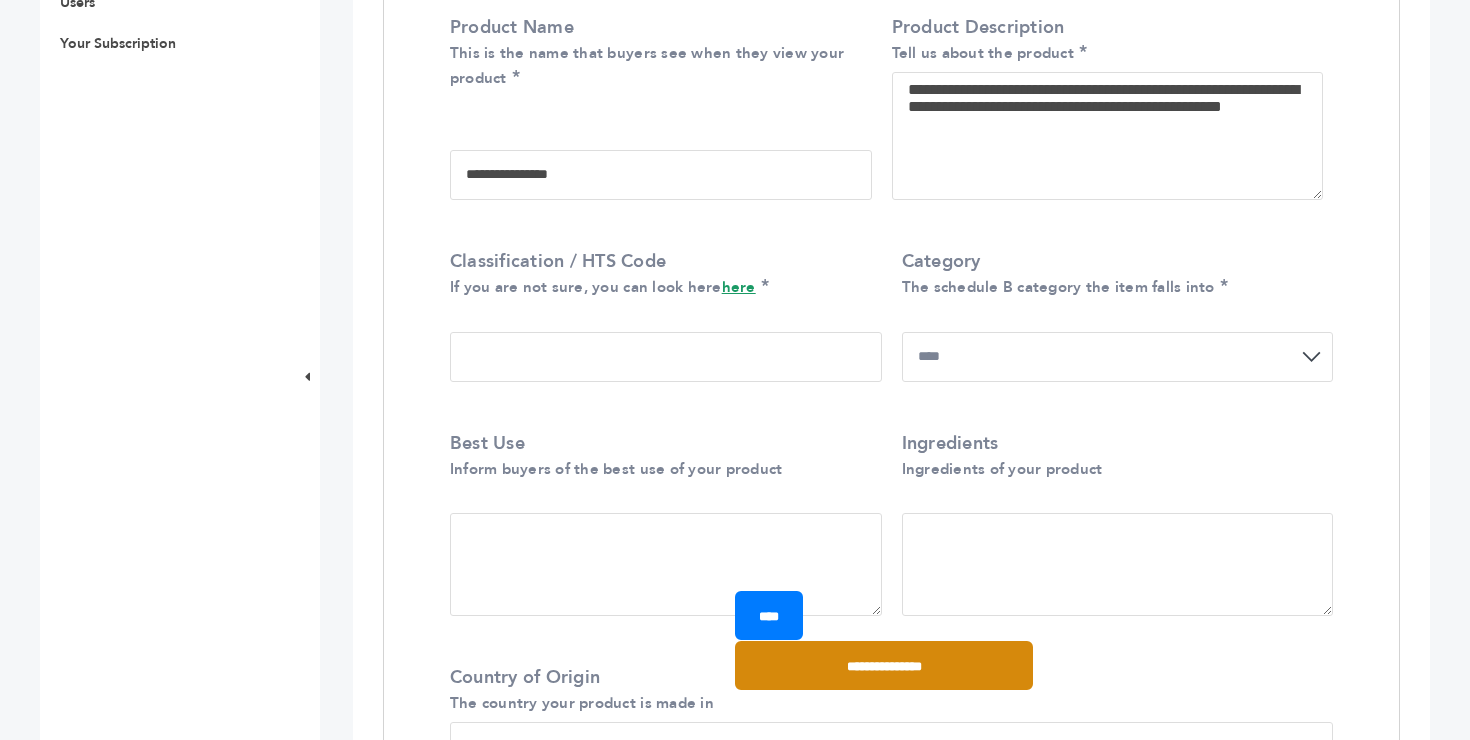 click on "**********" at bounding box center [884, 665] 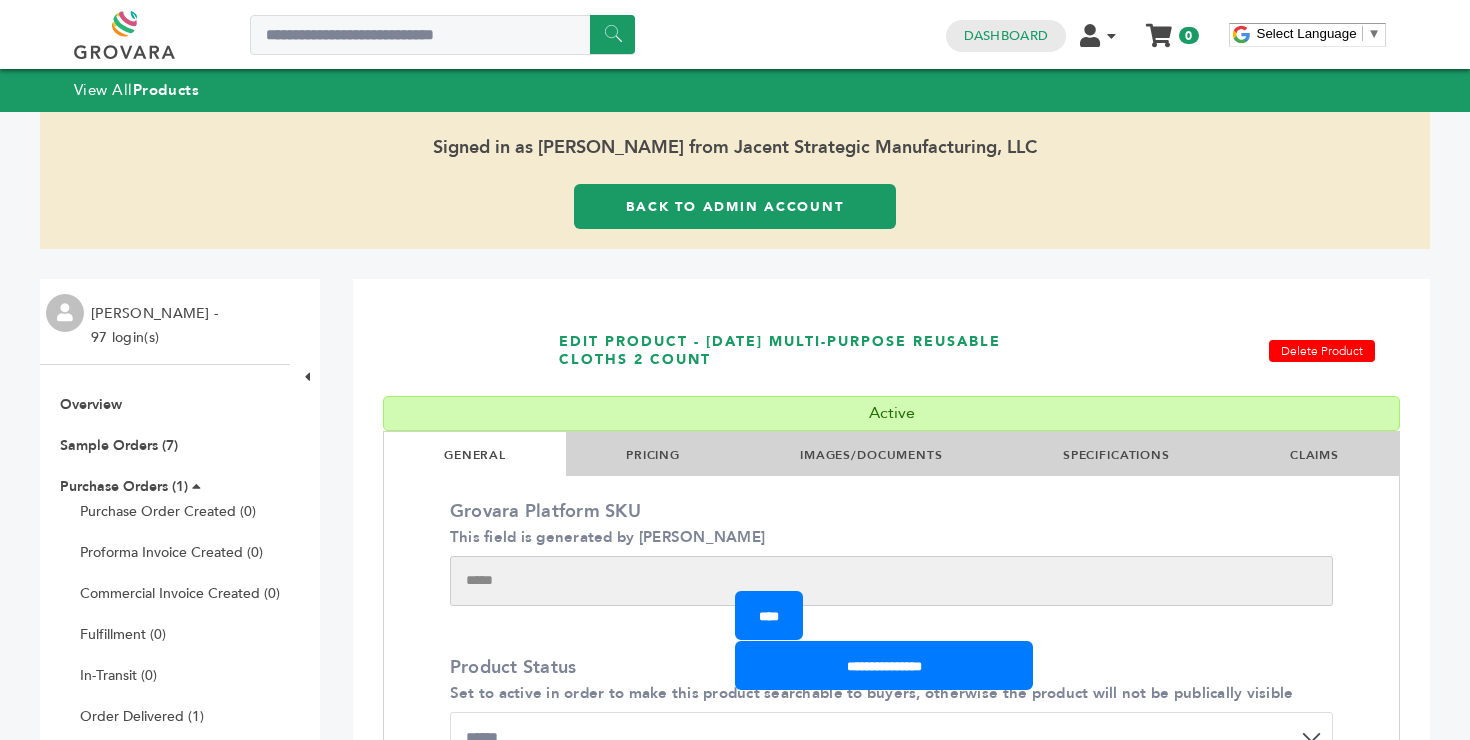 scroll, scrollTop: 0, scrollLeft: 0, axis: both 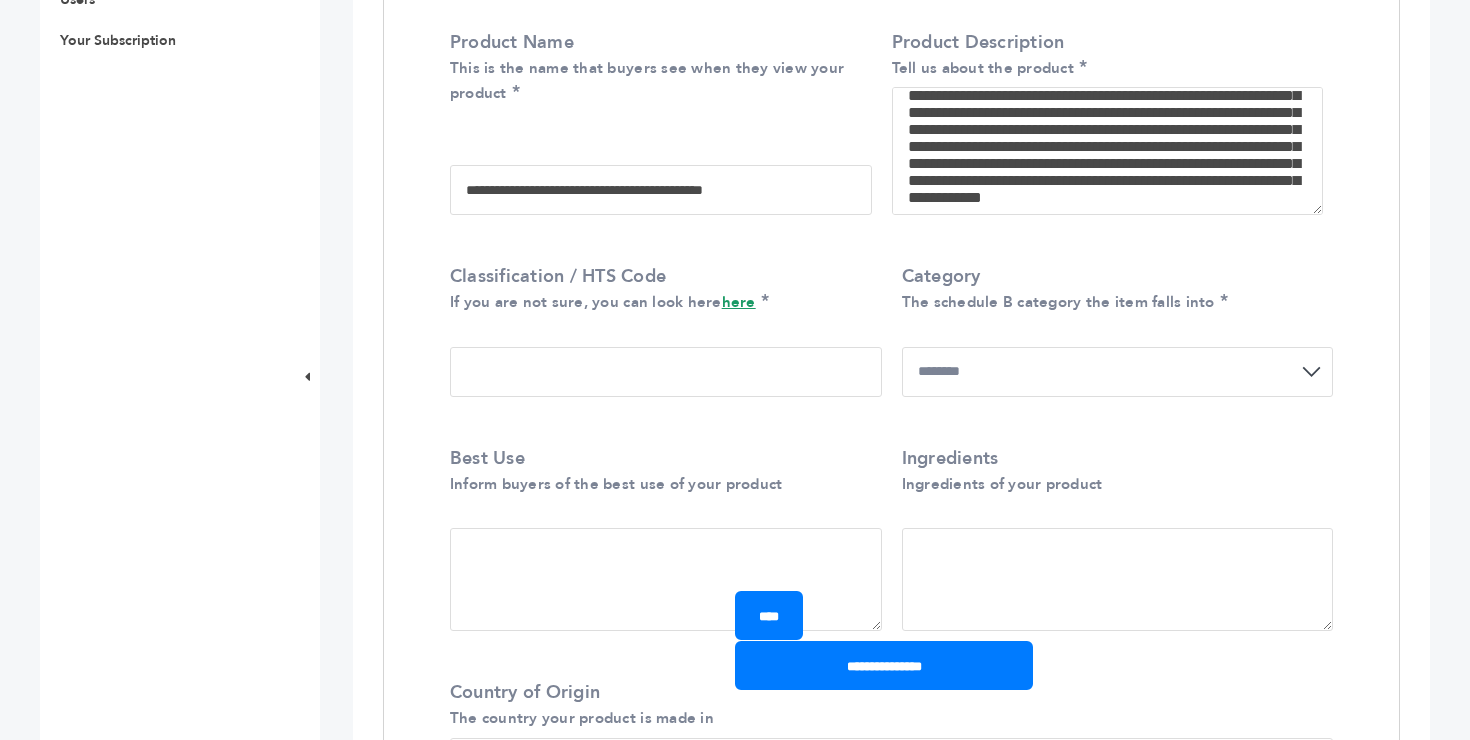 click on "**********" at bounding box center [1118, 372] 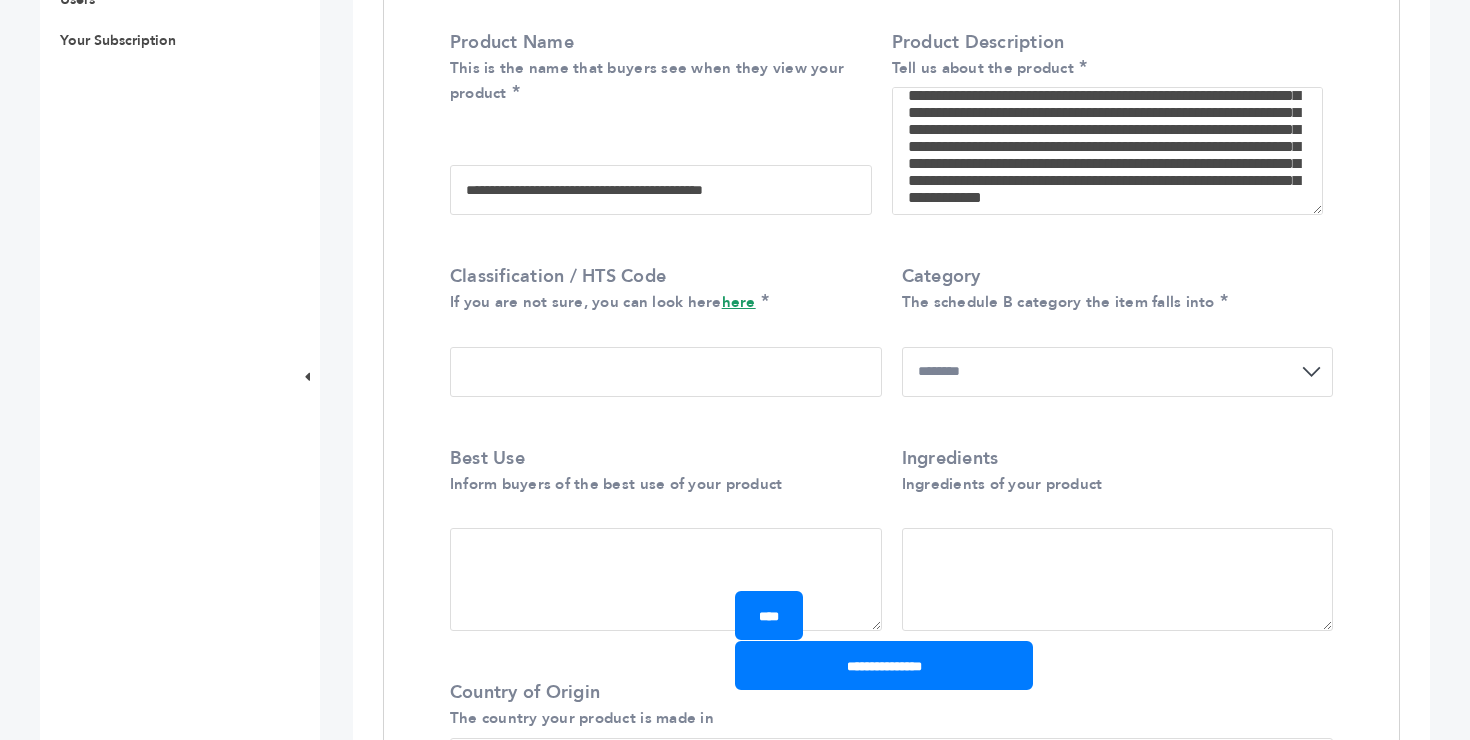 select on "***" 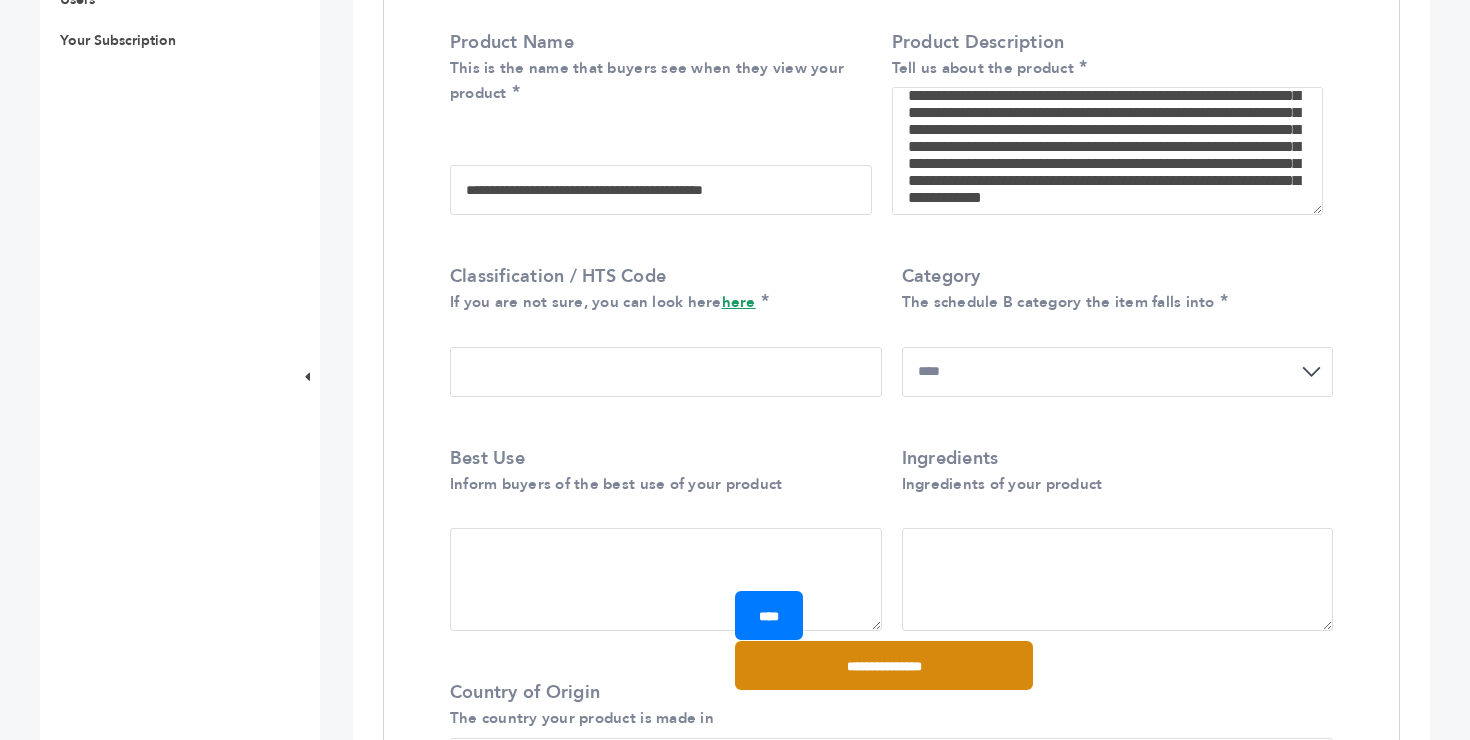 click on "**********" at bounding box center (884, 665) 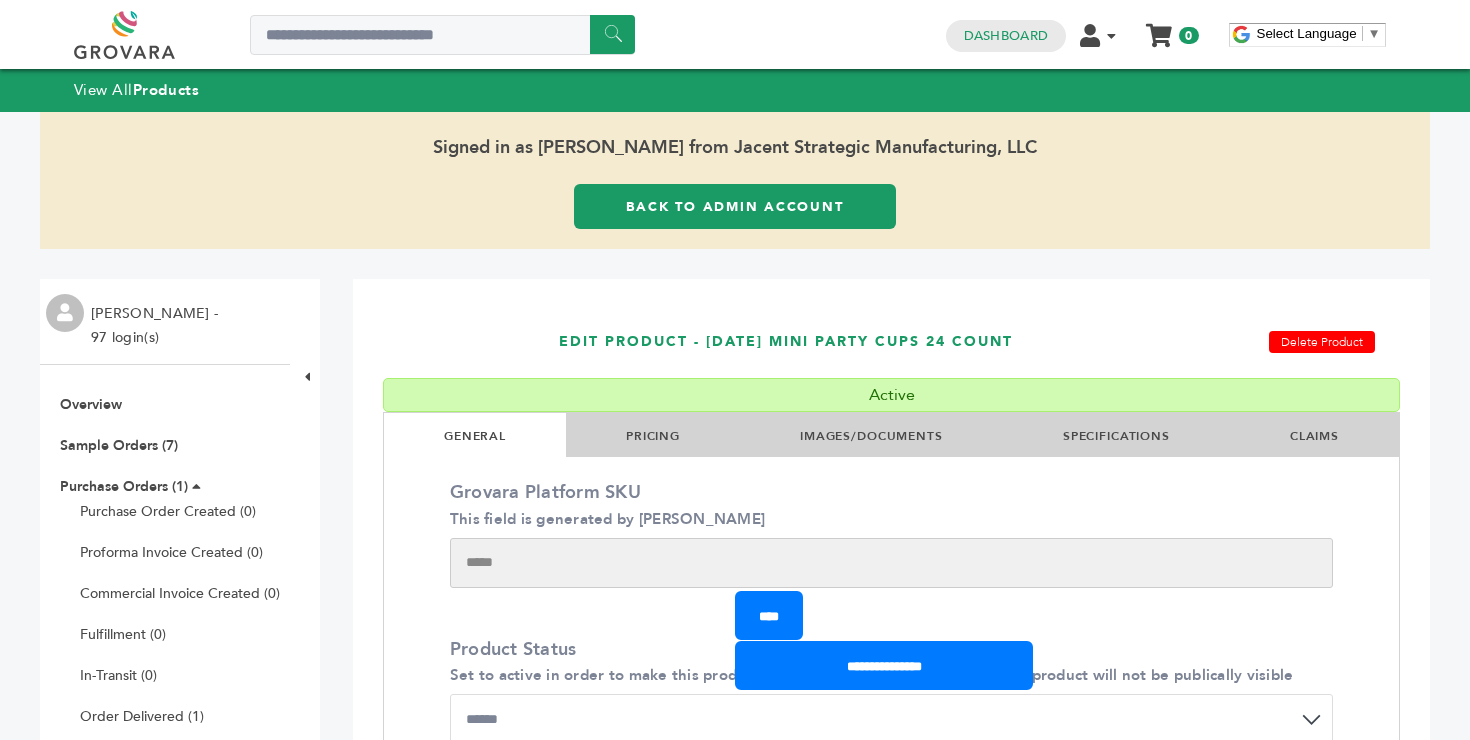 scroll, scrollTop: 0, scrollLeft: 0, axis: both 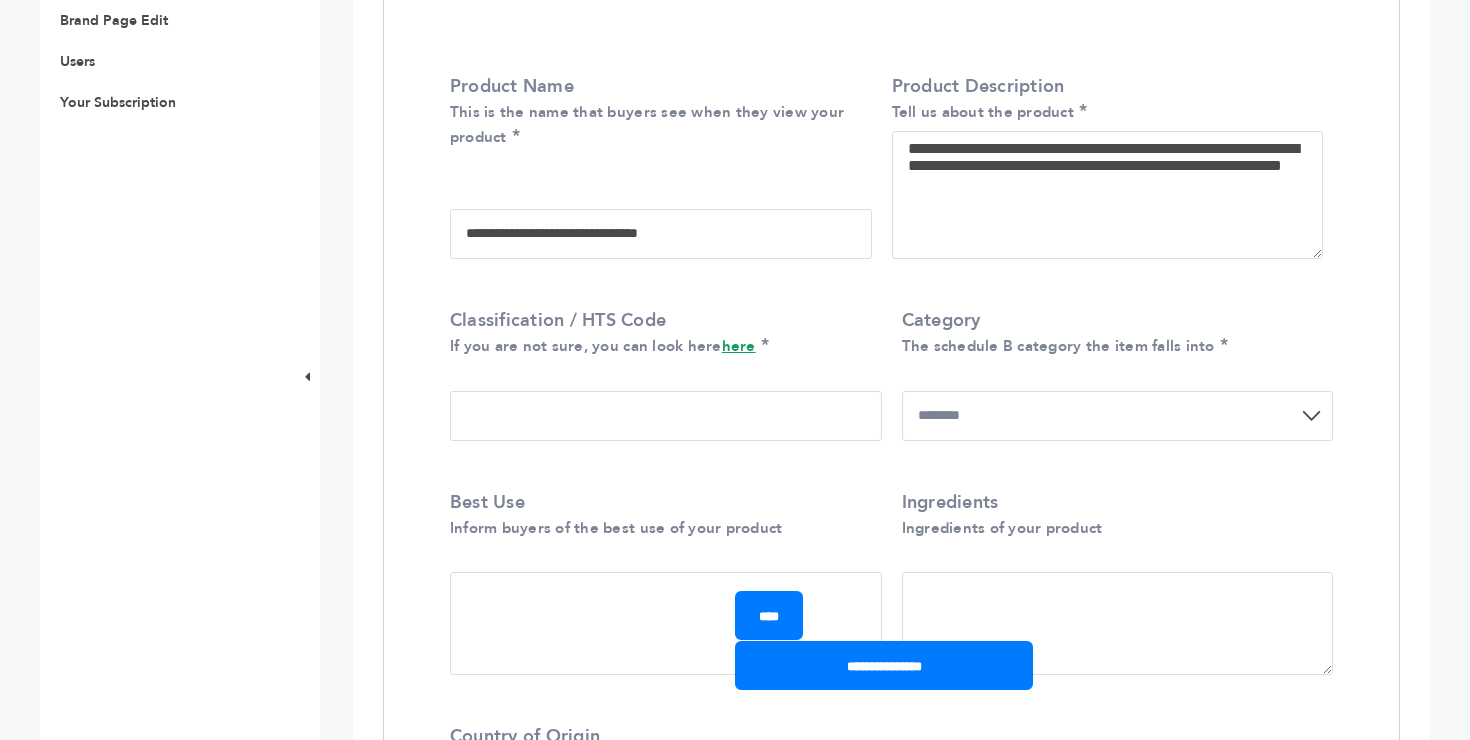 click on "**********" at bounding box center [1118, 416] 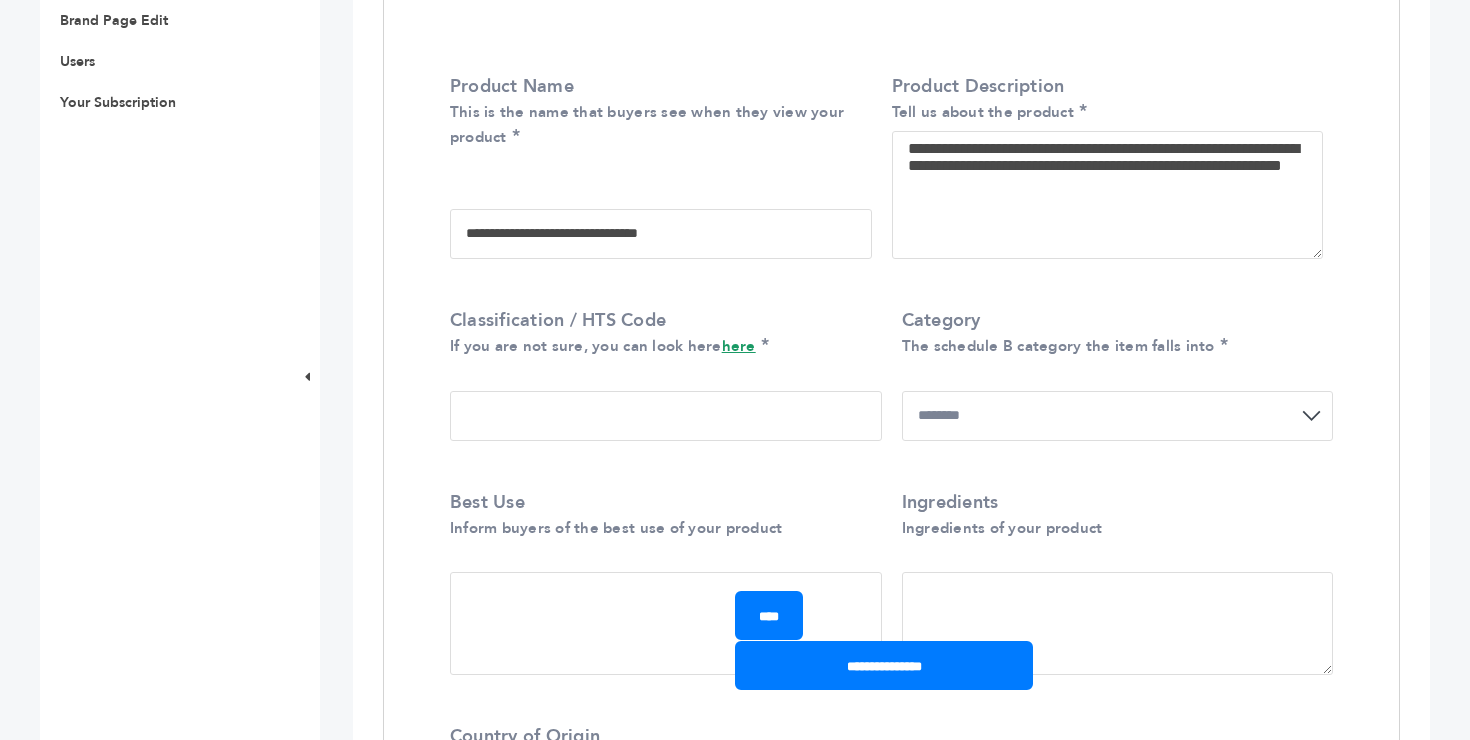 select on "***" 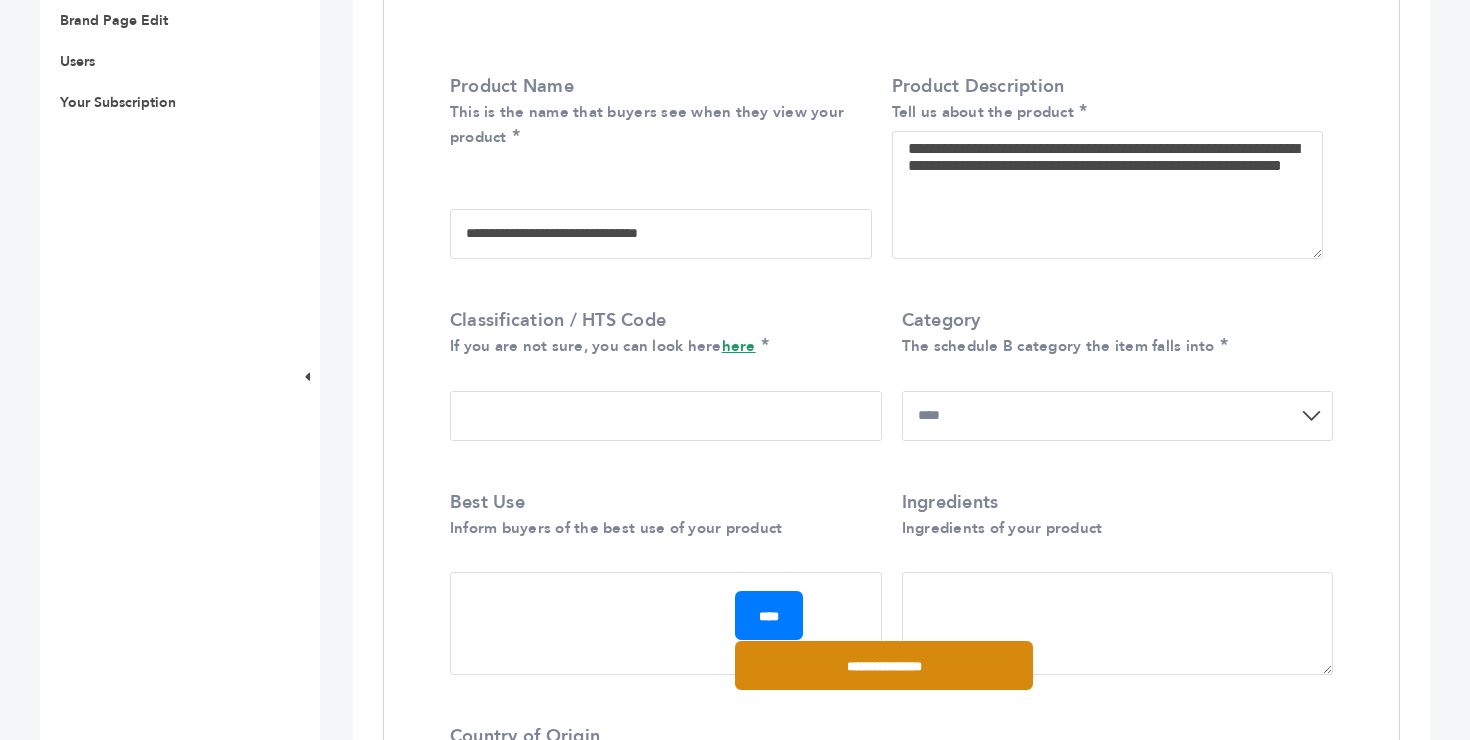 click on "**********" at bounding box center [884, 665] 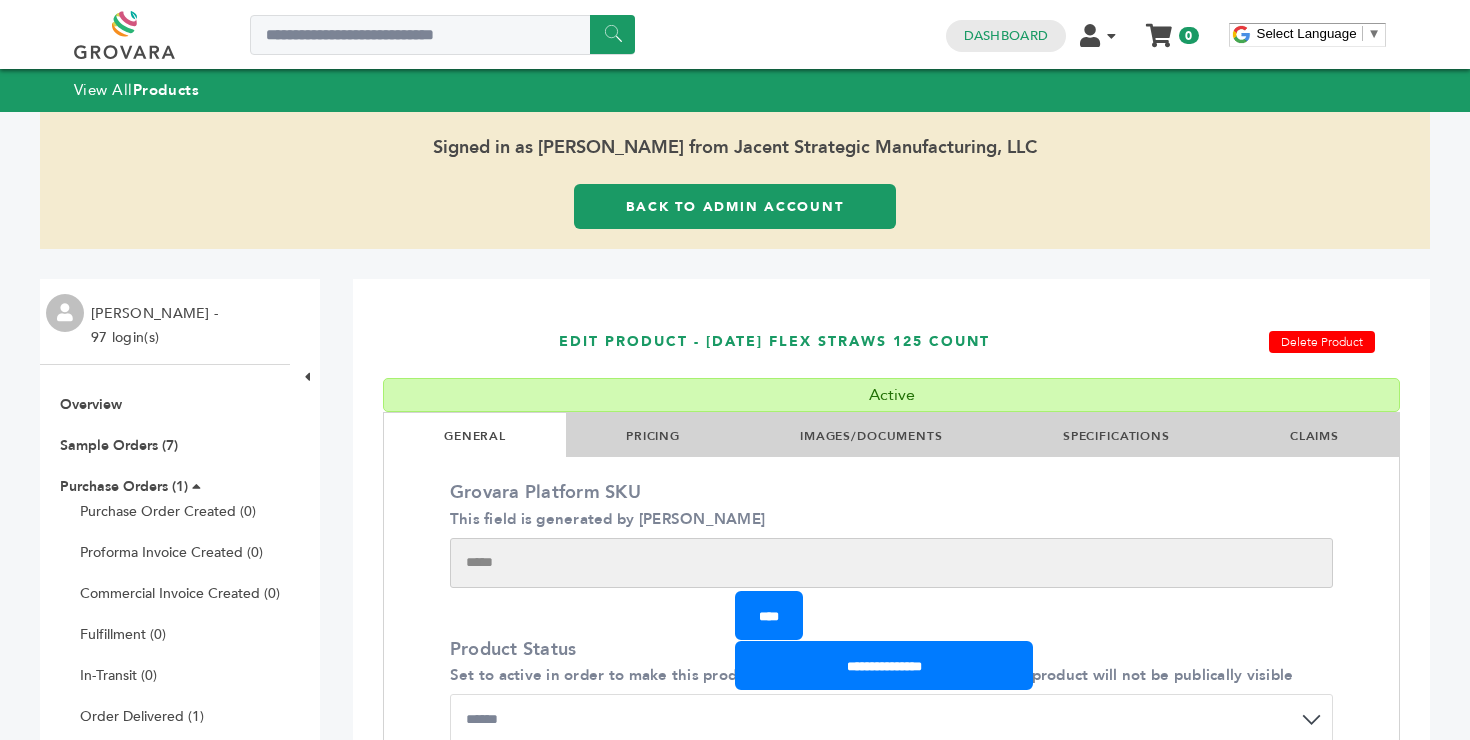 scroll, scrollTop: 0, scrollLeft: 0, axis: both 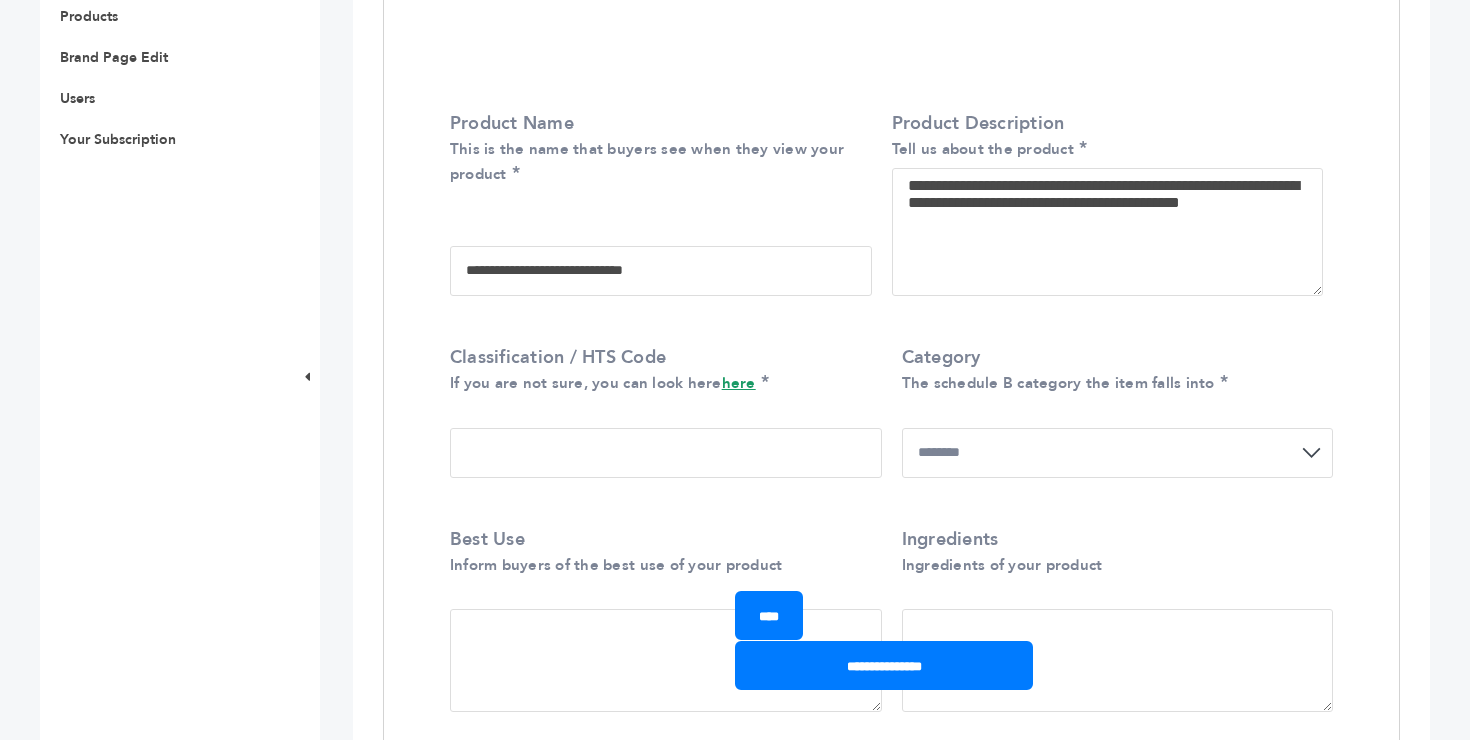 click on "**********" at bounding box center [1118, 453] 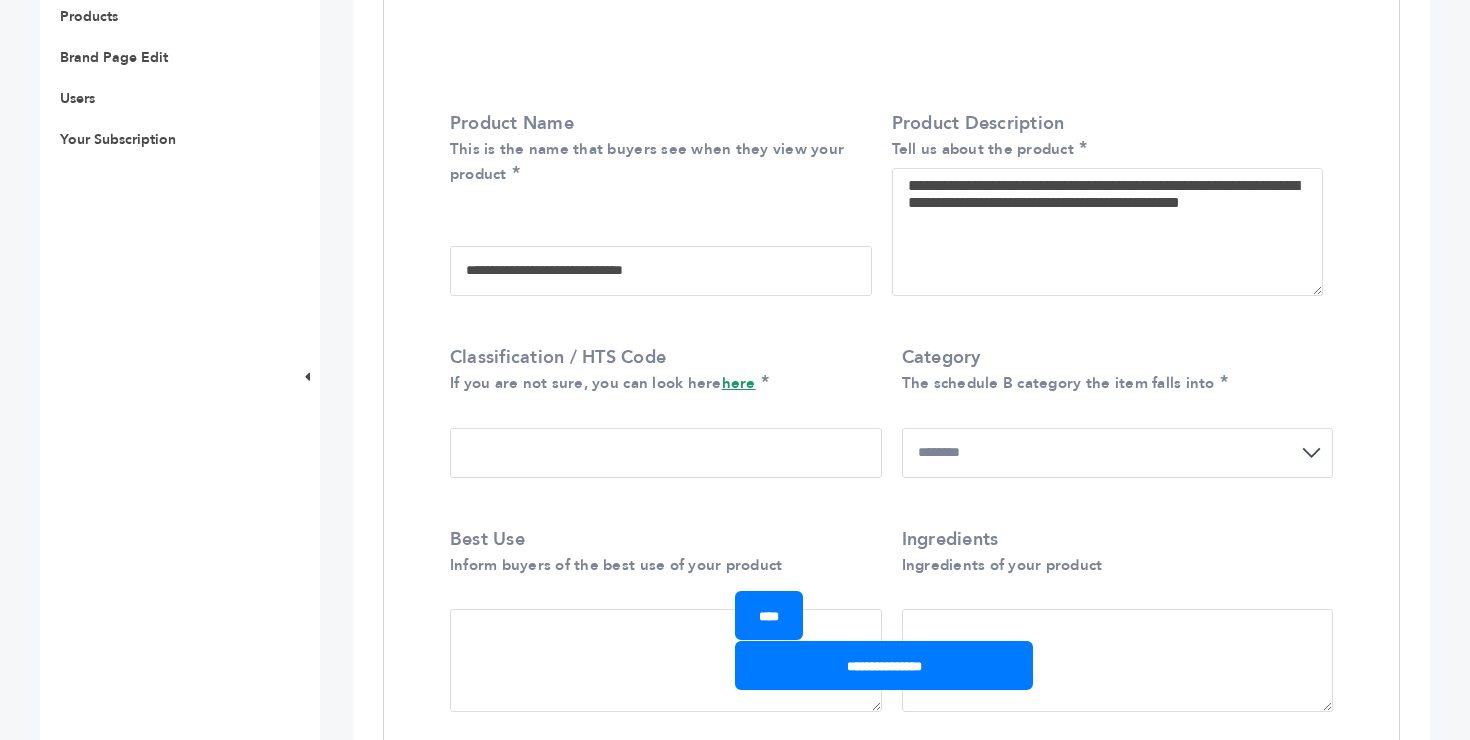select on "***" 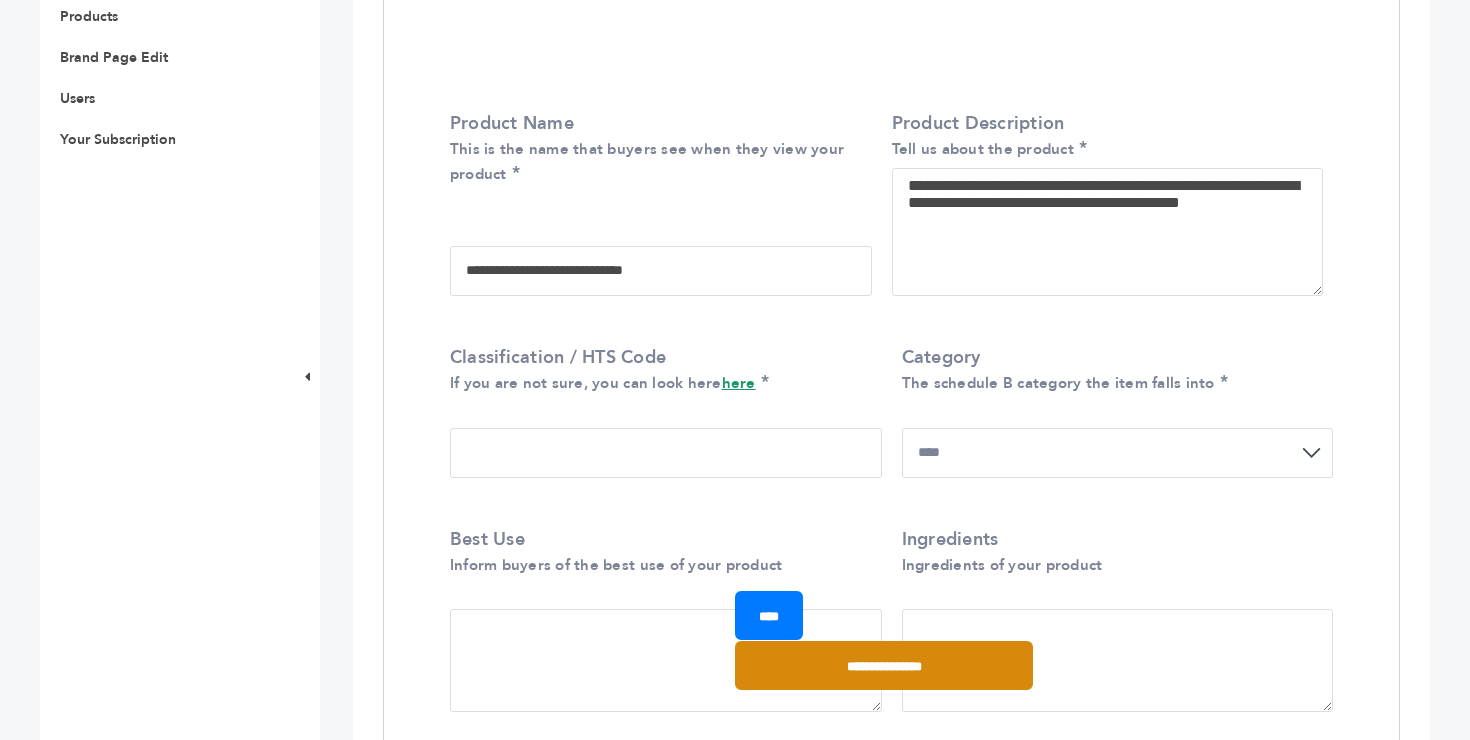 click on "**********" at bounding box center (884, 665) 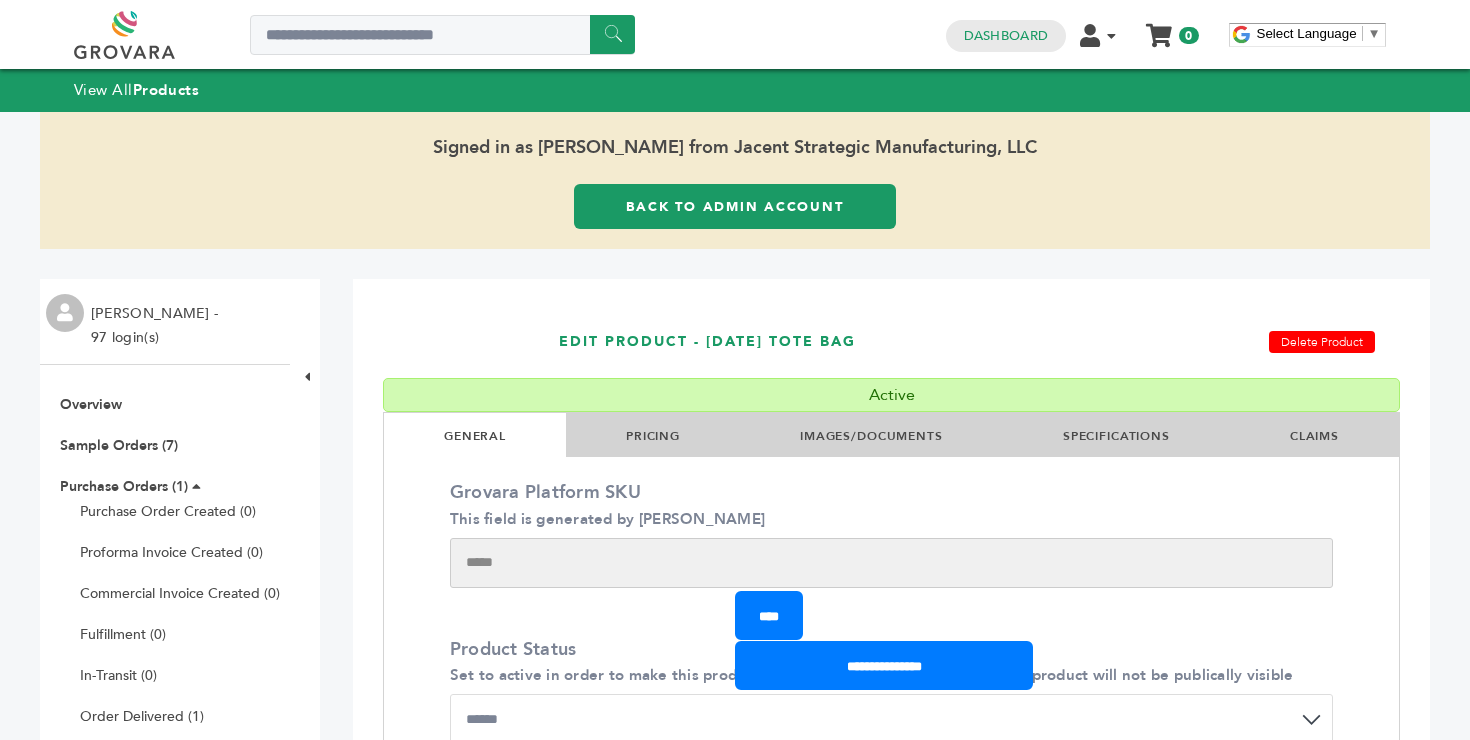 scroll, scrollTop: 0, scrollLeft: 0, axis: both 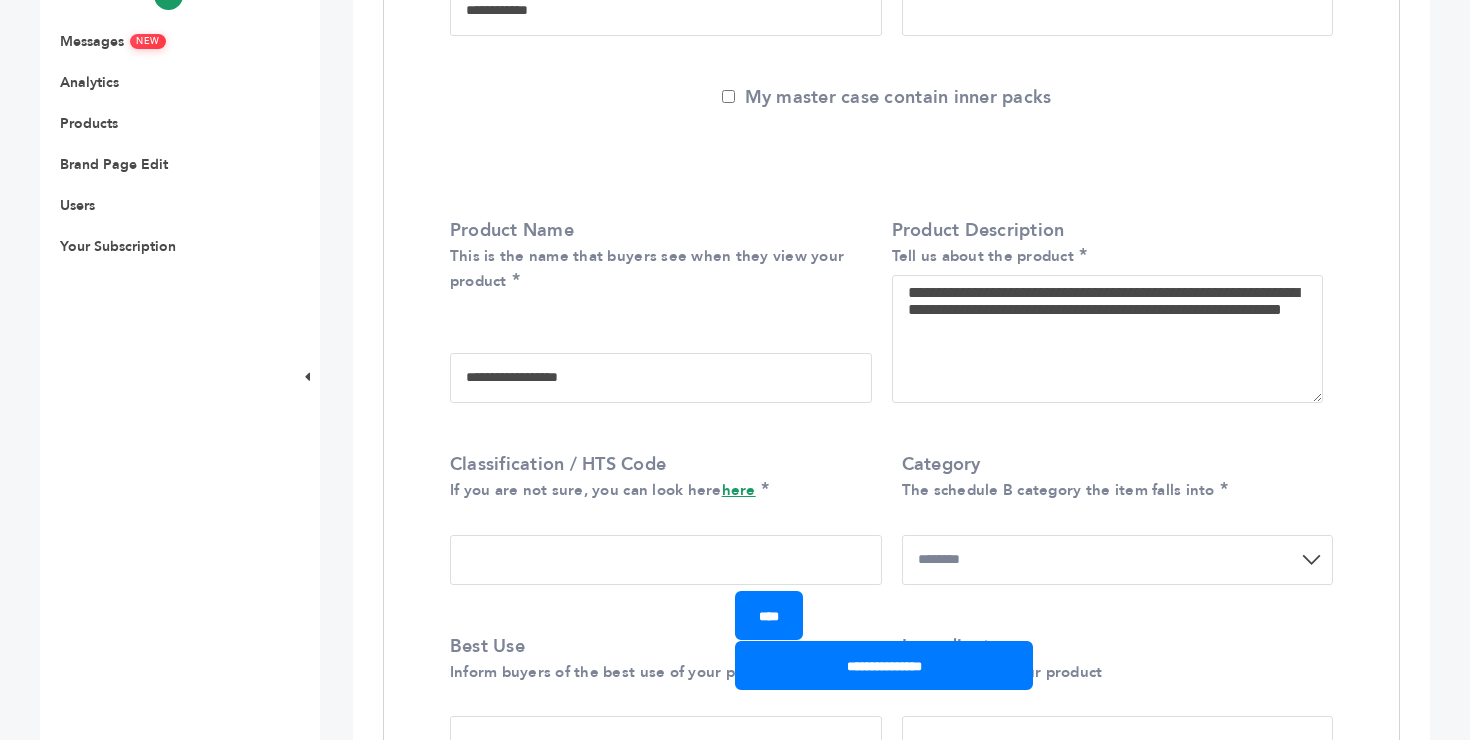 click on "**********" at bounding box center [1118, 560] 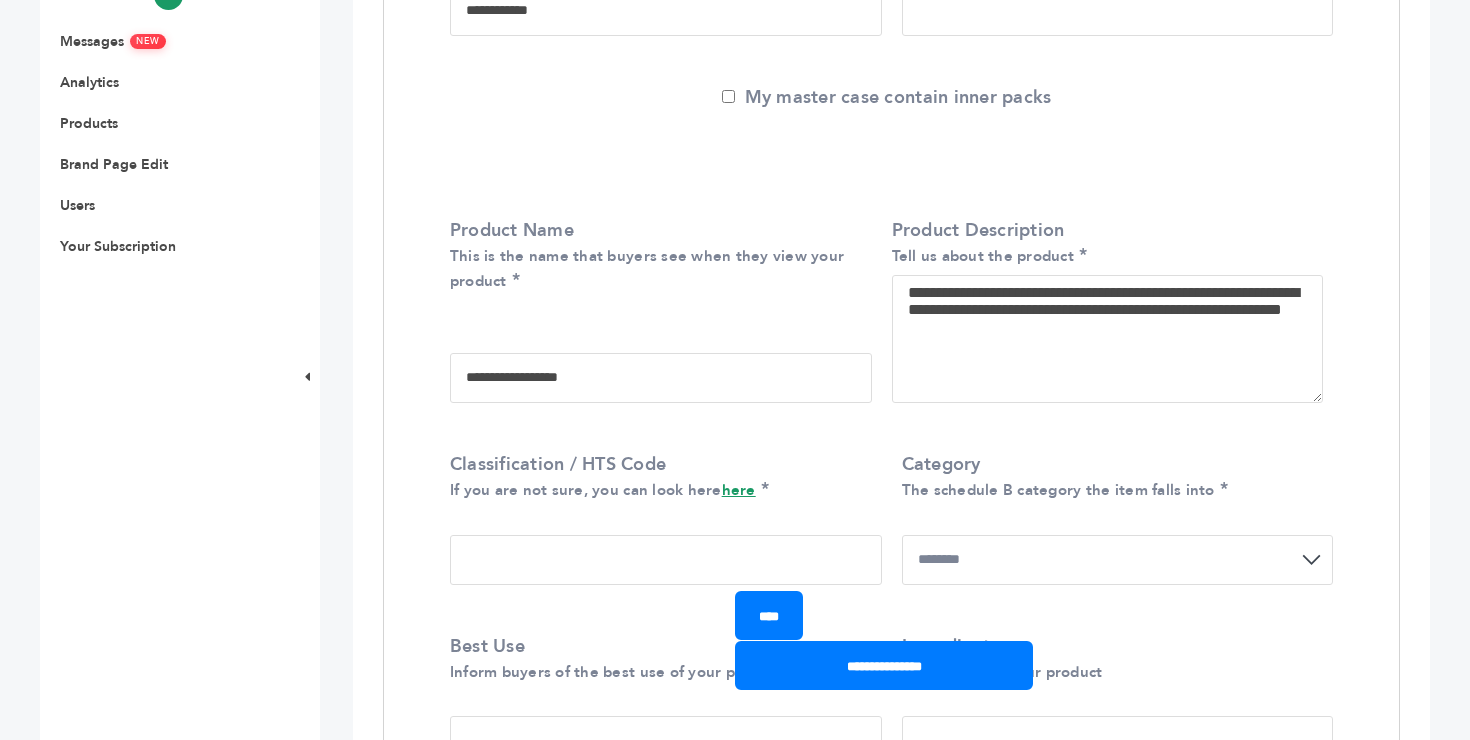 select on "***" 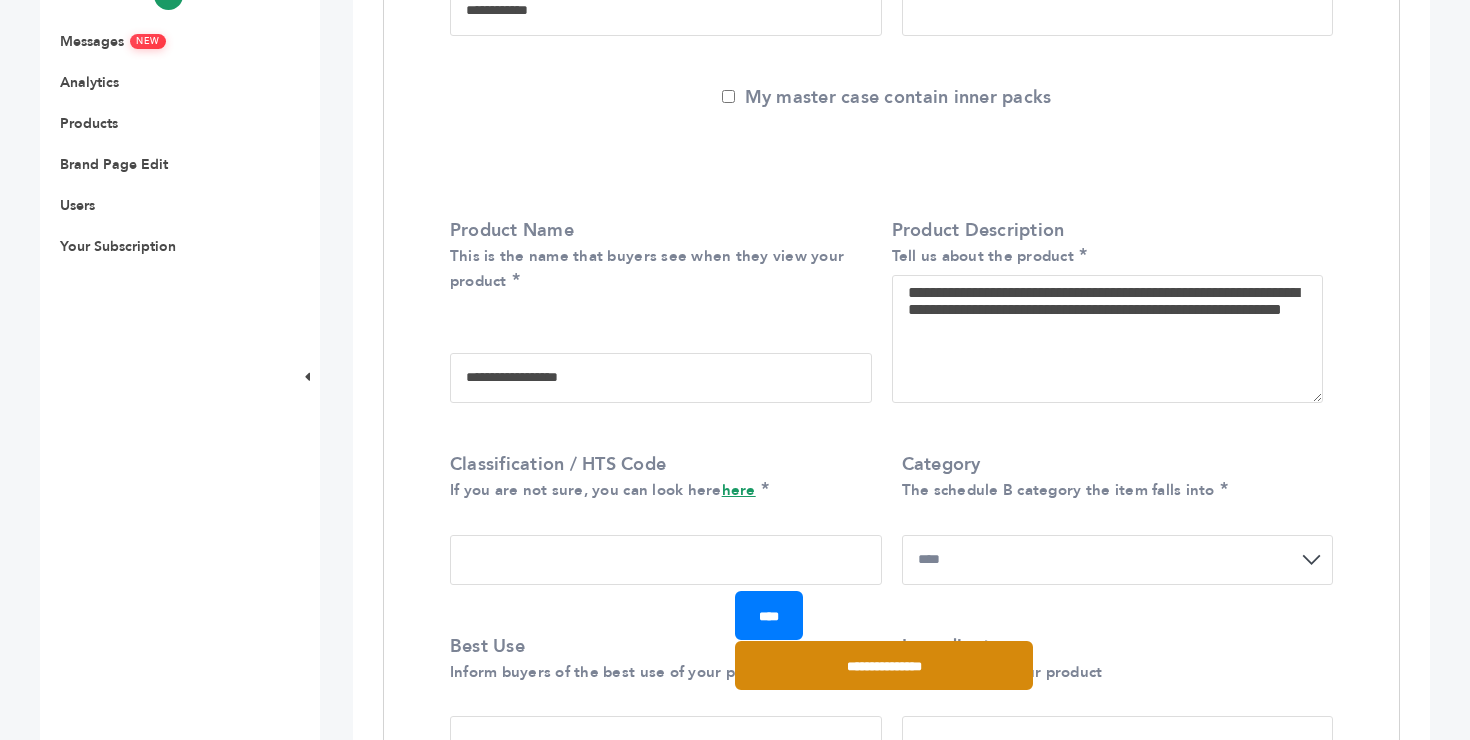 click on "**********" at bounding box center (884, 665) 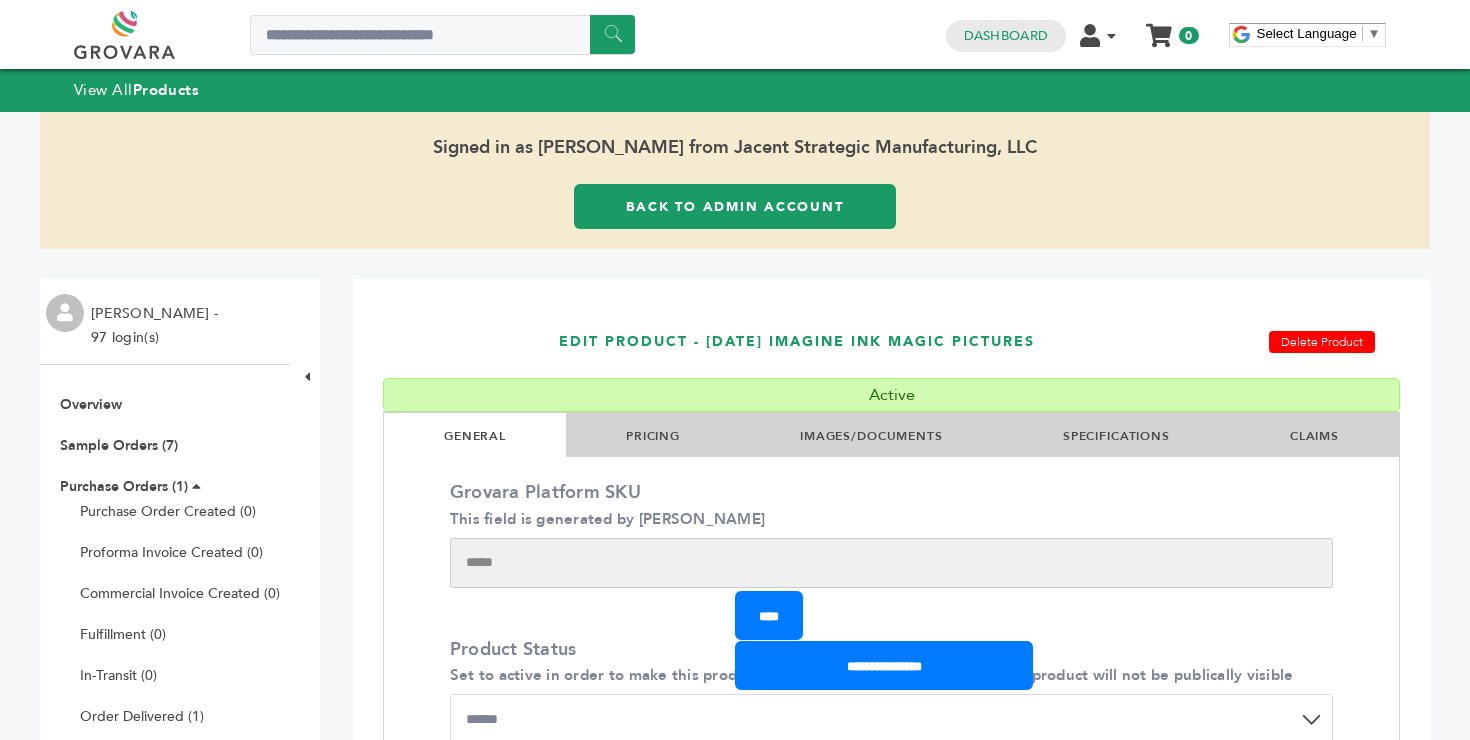 scroll, scrollTop: 0, scrollLeft: 0, axis: both 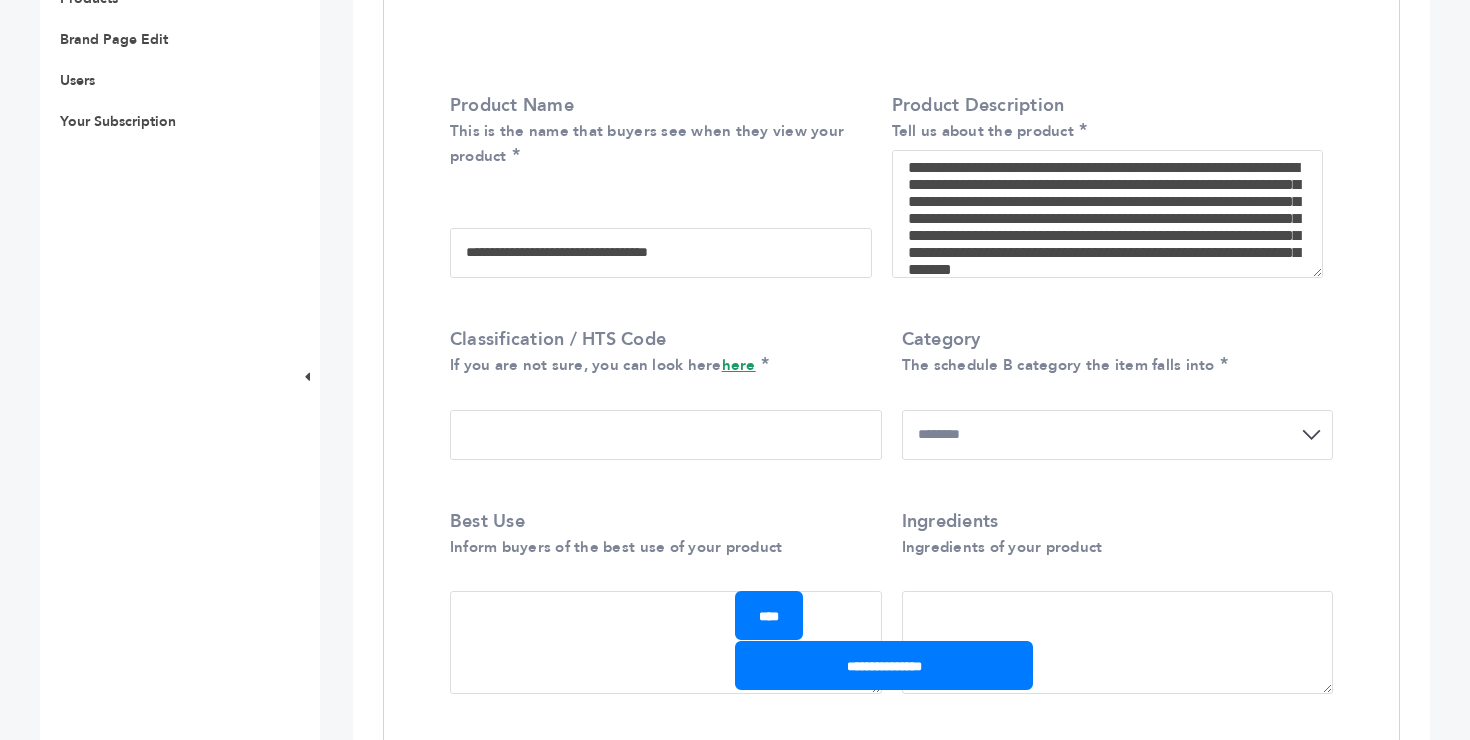 click on "**********" at bounding box center [1118, 435] 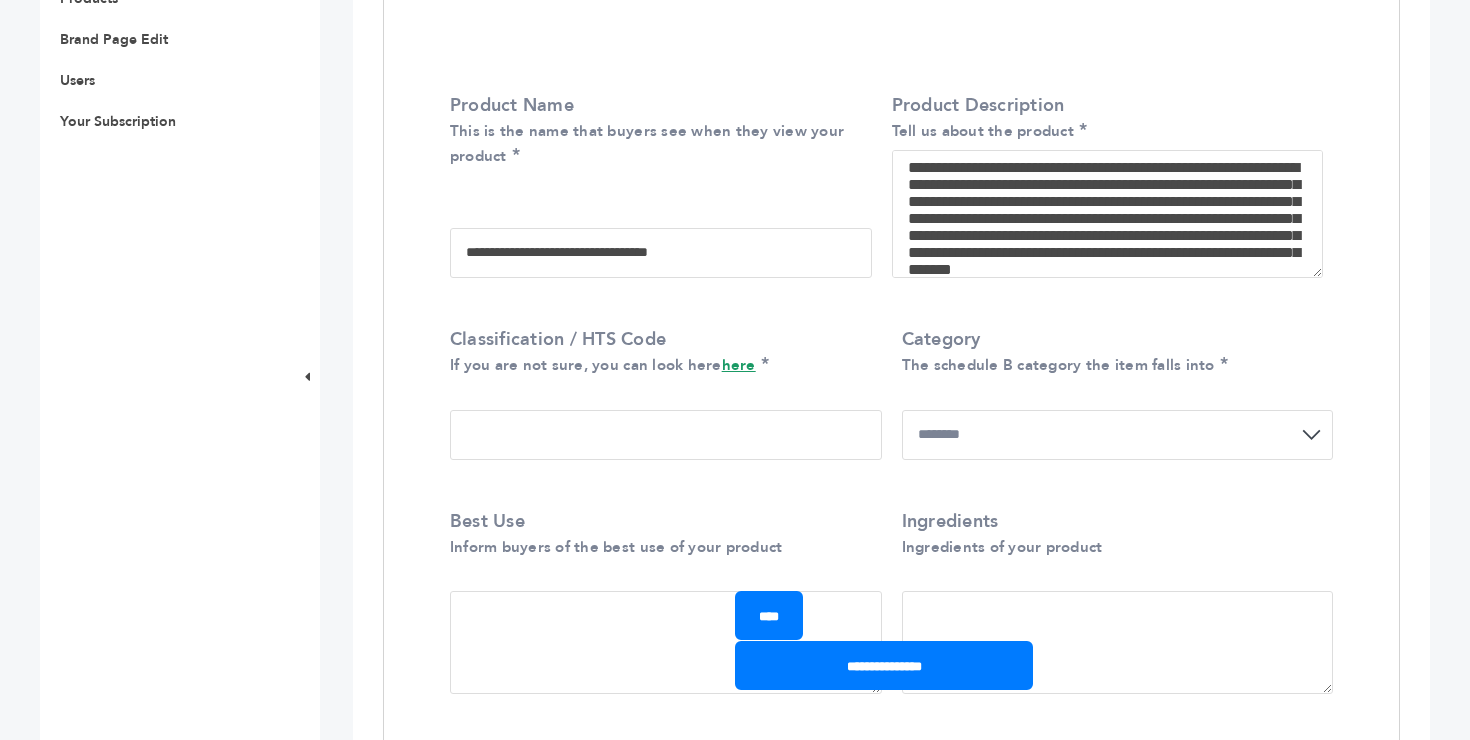 select on "***" 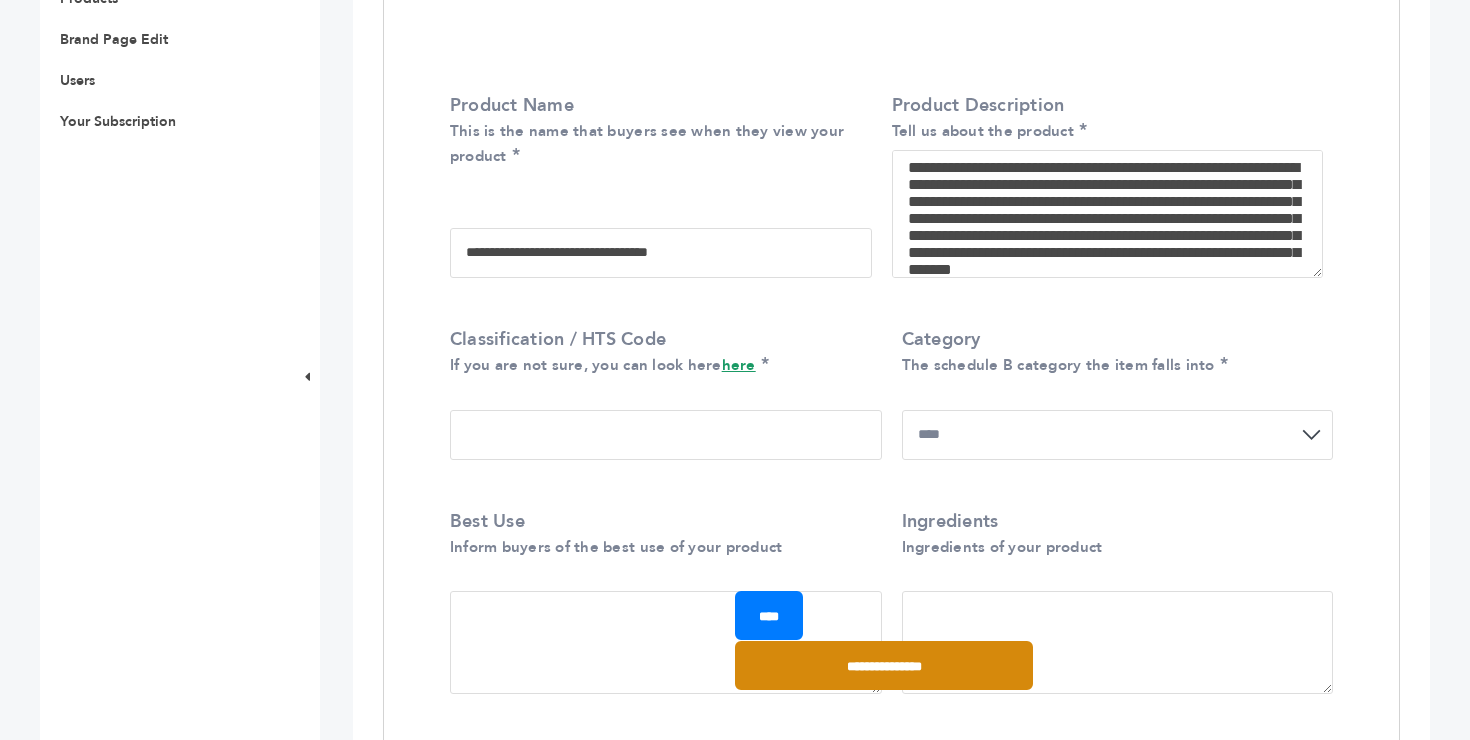 click on "**********" at bounding box center [884, 665] 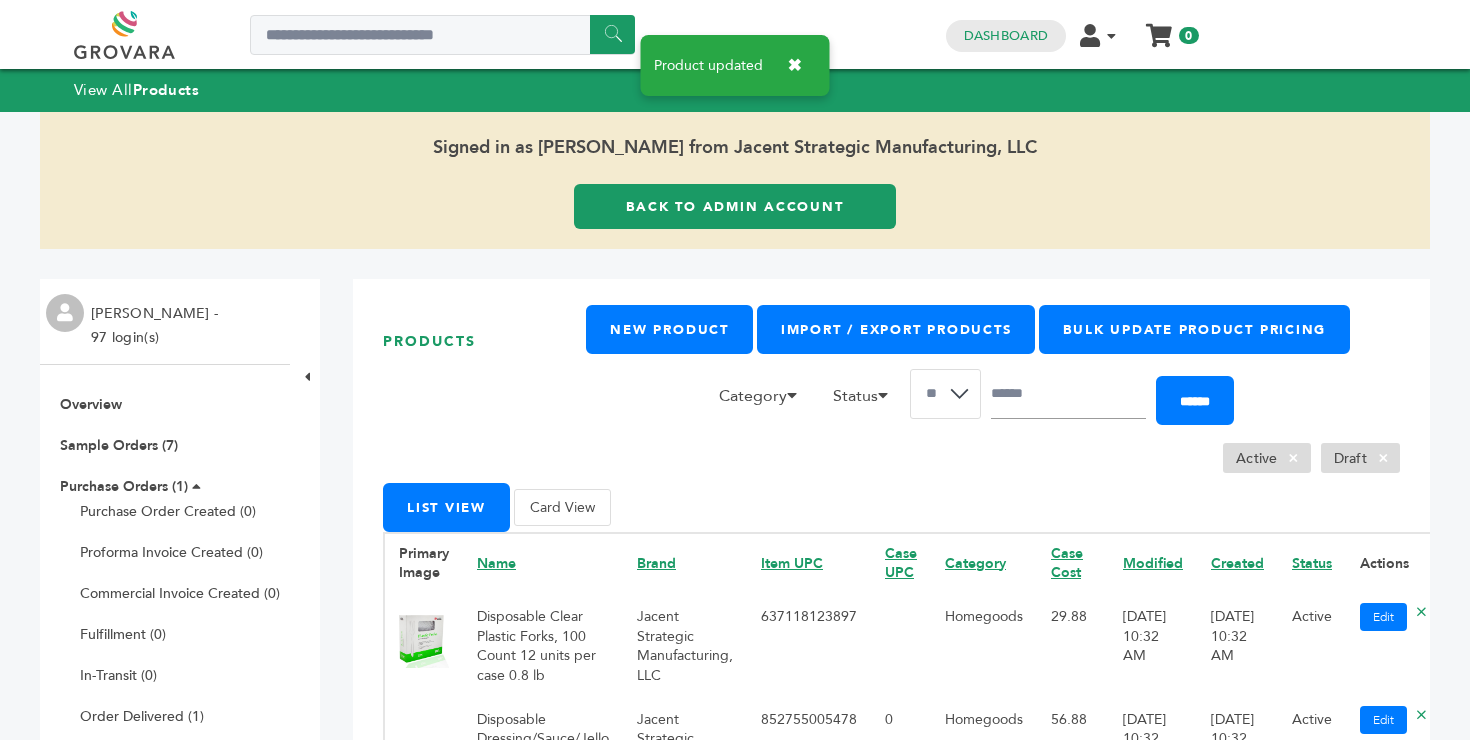 scroll, scrollTop: 0, scrollLeft: 0, axis: both 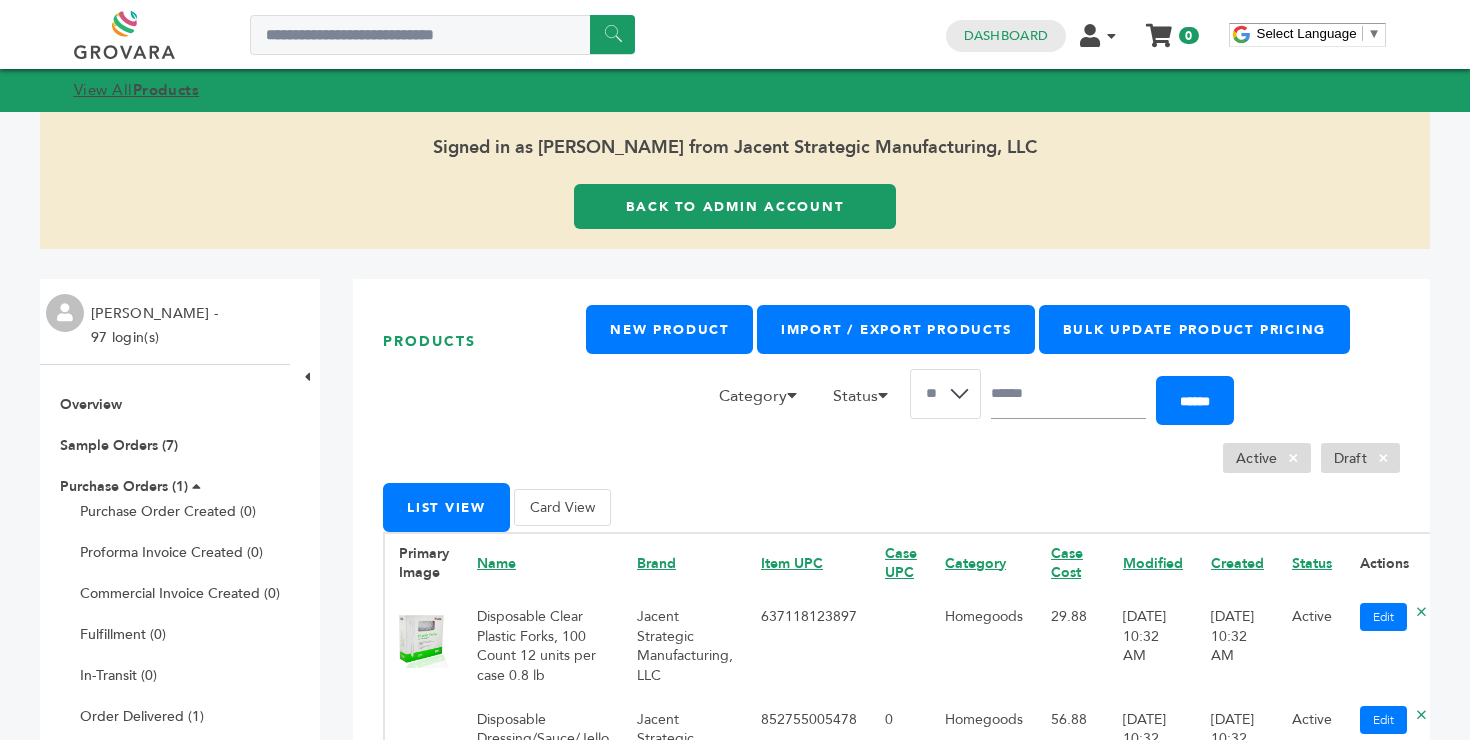 click on "Products" at bounding box center (166, 90) 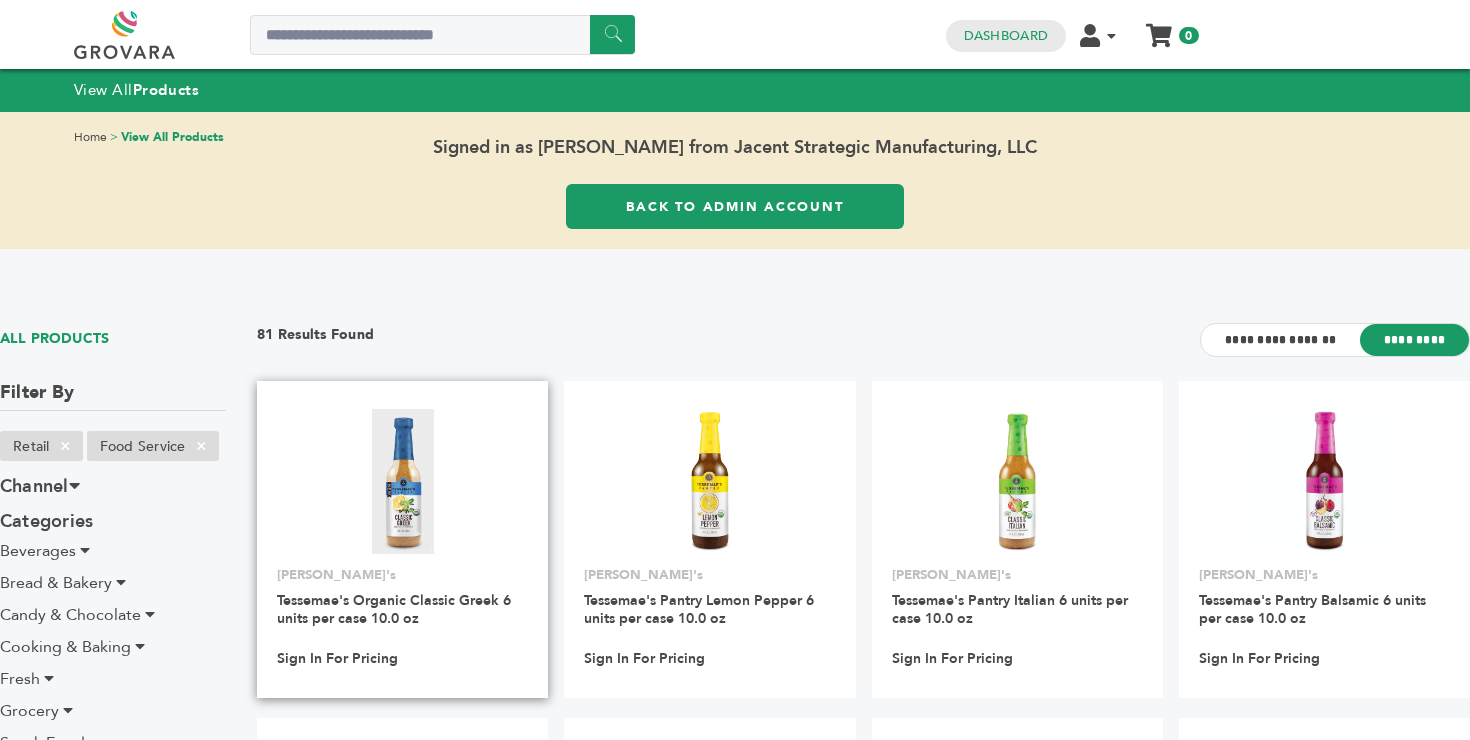 scroll, scrollTop: 0, scrollLeft: 0, axis: both 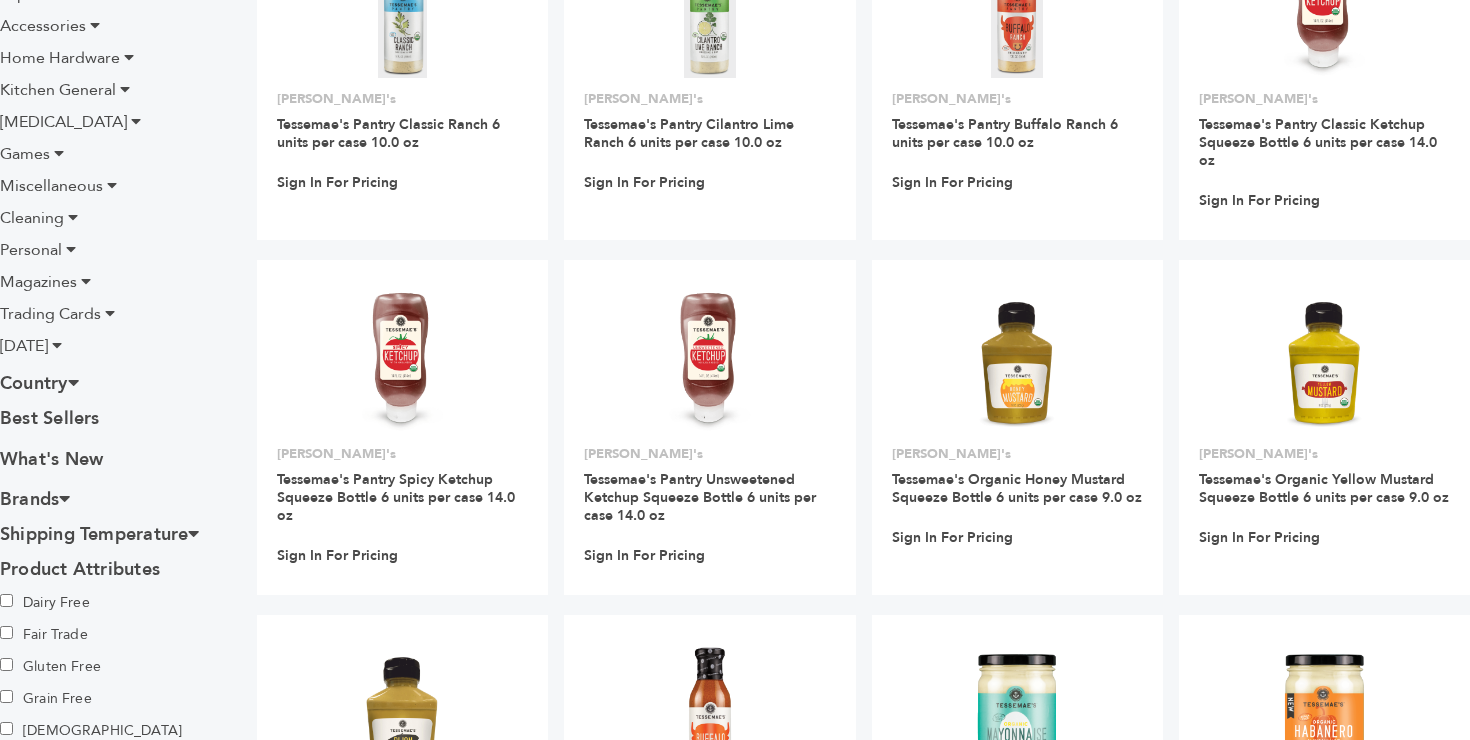 click at bounding box center (57, 345) 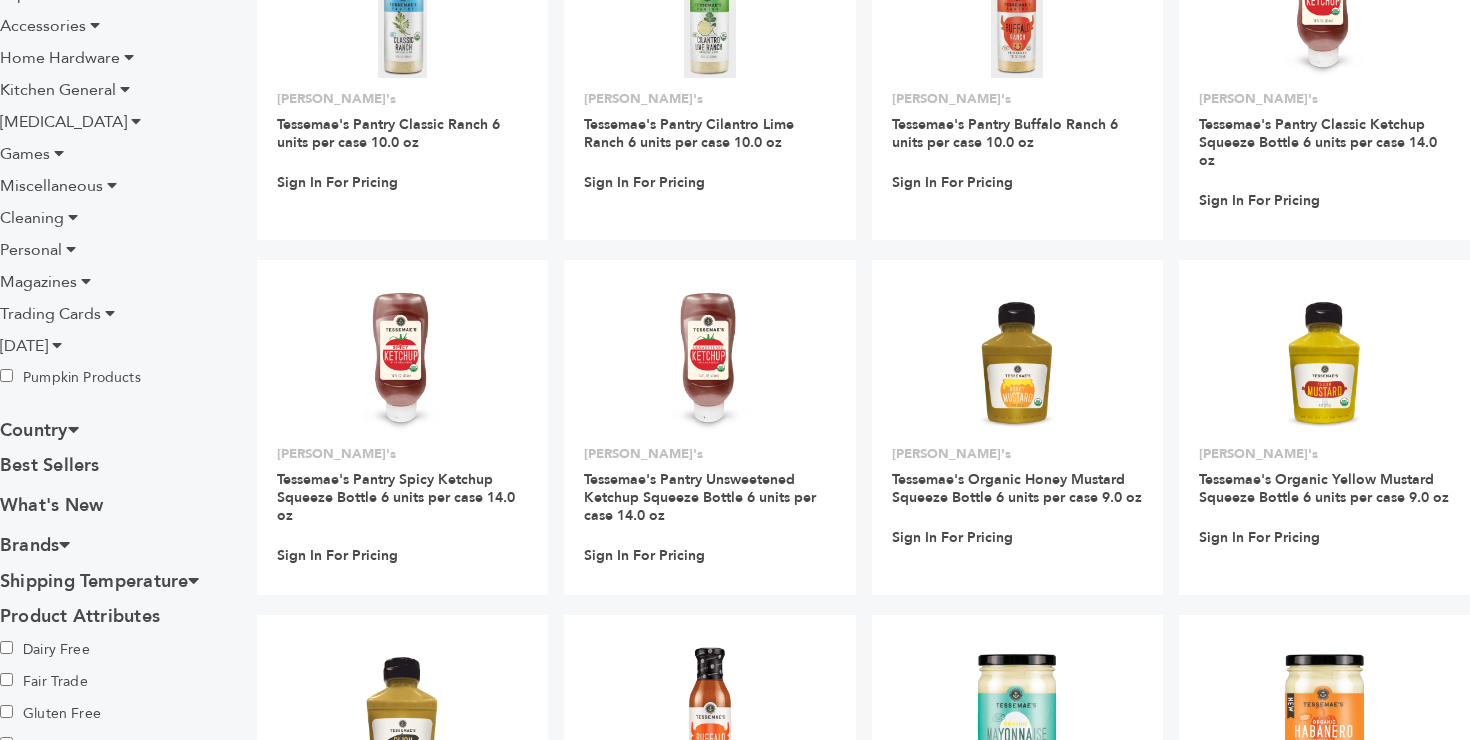 click on "Pumpkin Products" at bounding box center [70, 377] 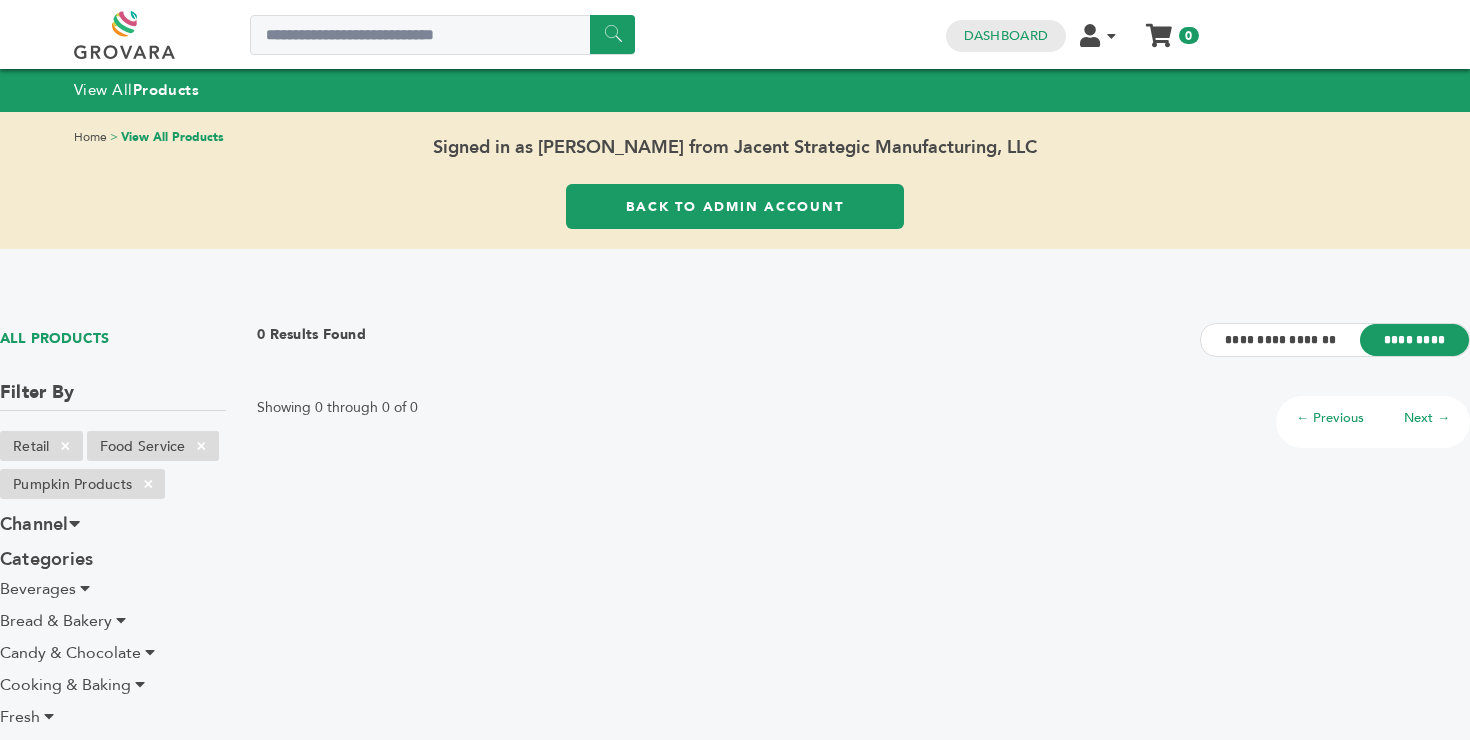 scroll, scrollTop: 0, scrollLeft: 0, axis: both 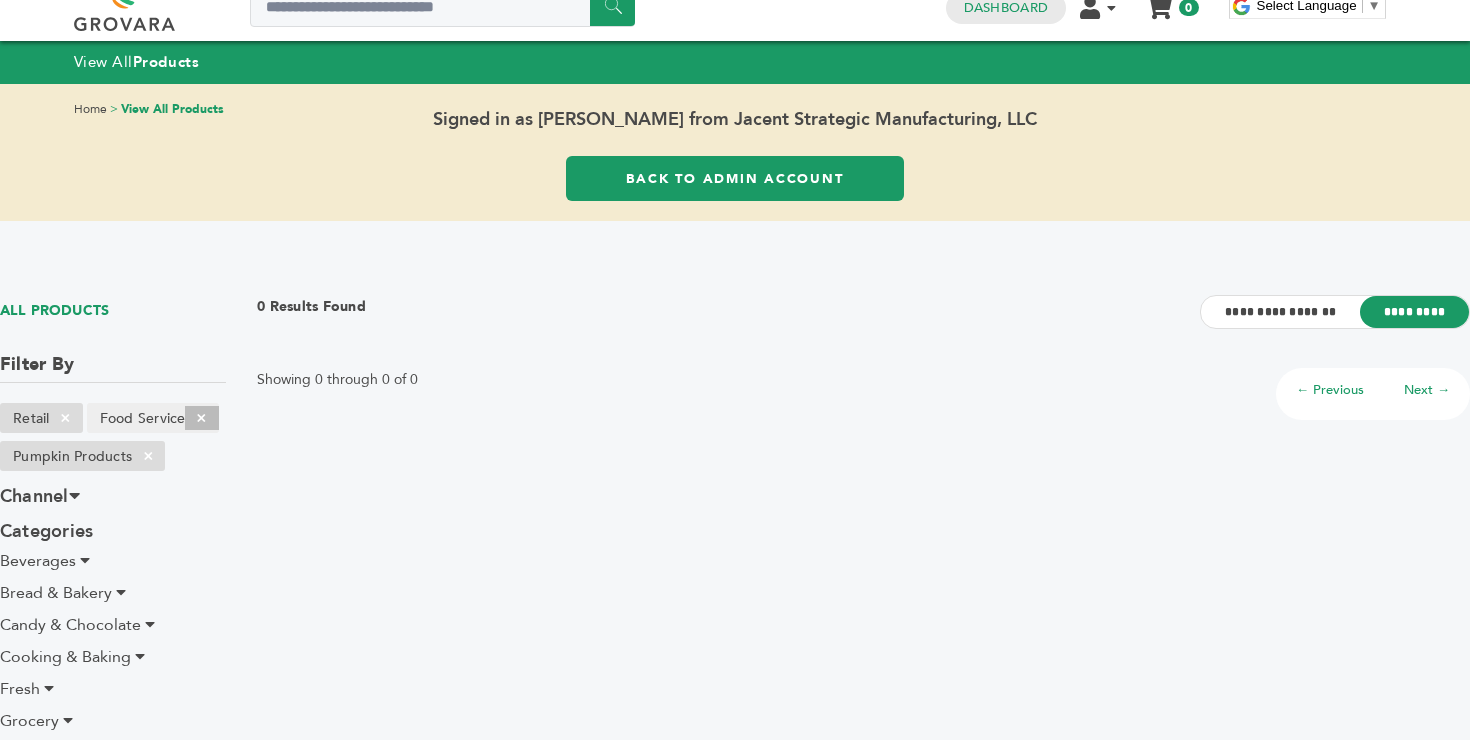 click on "×" at bounding box center [201, 418] 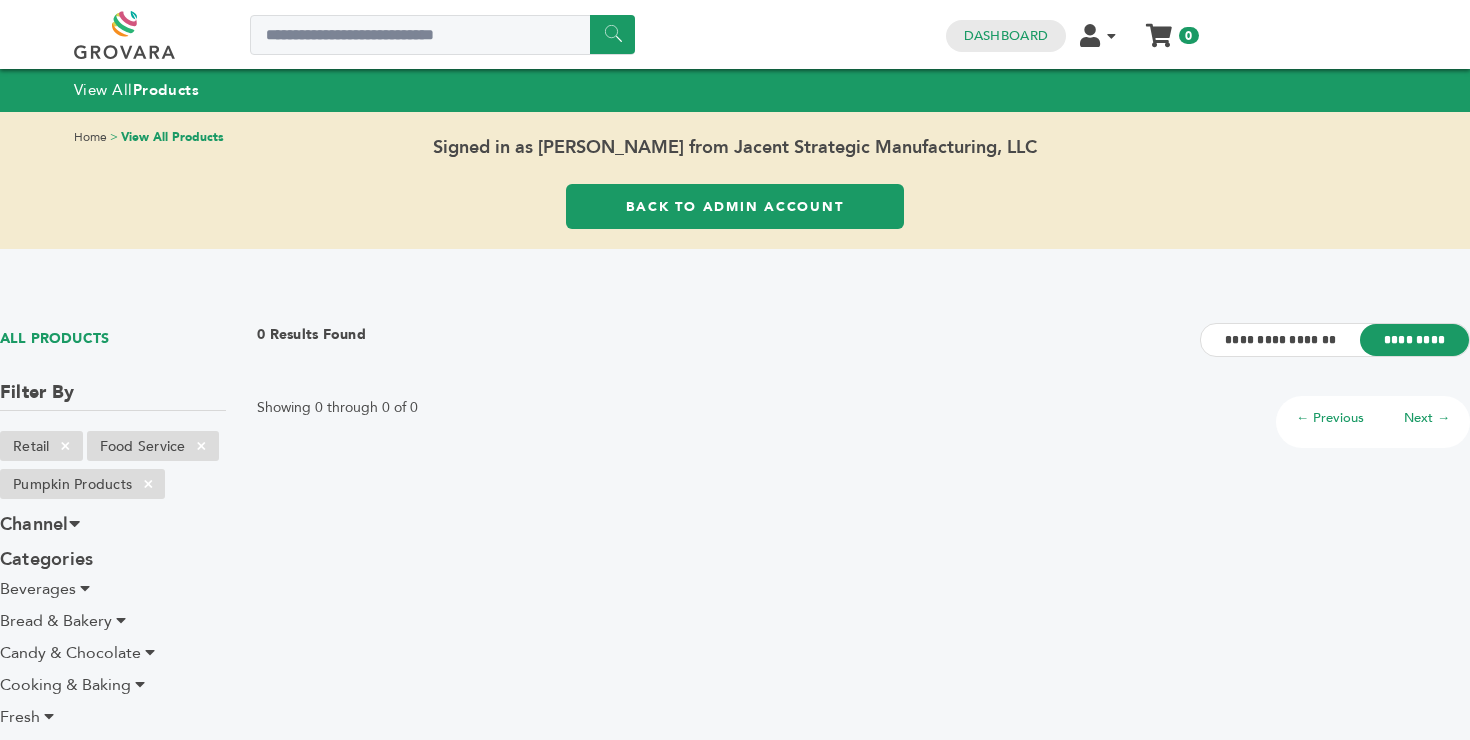 scroll, scrollTop: 0, scrollLeft: 0, axis: both 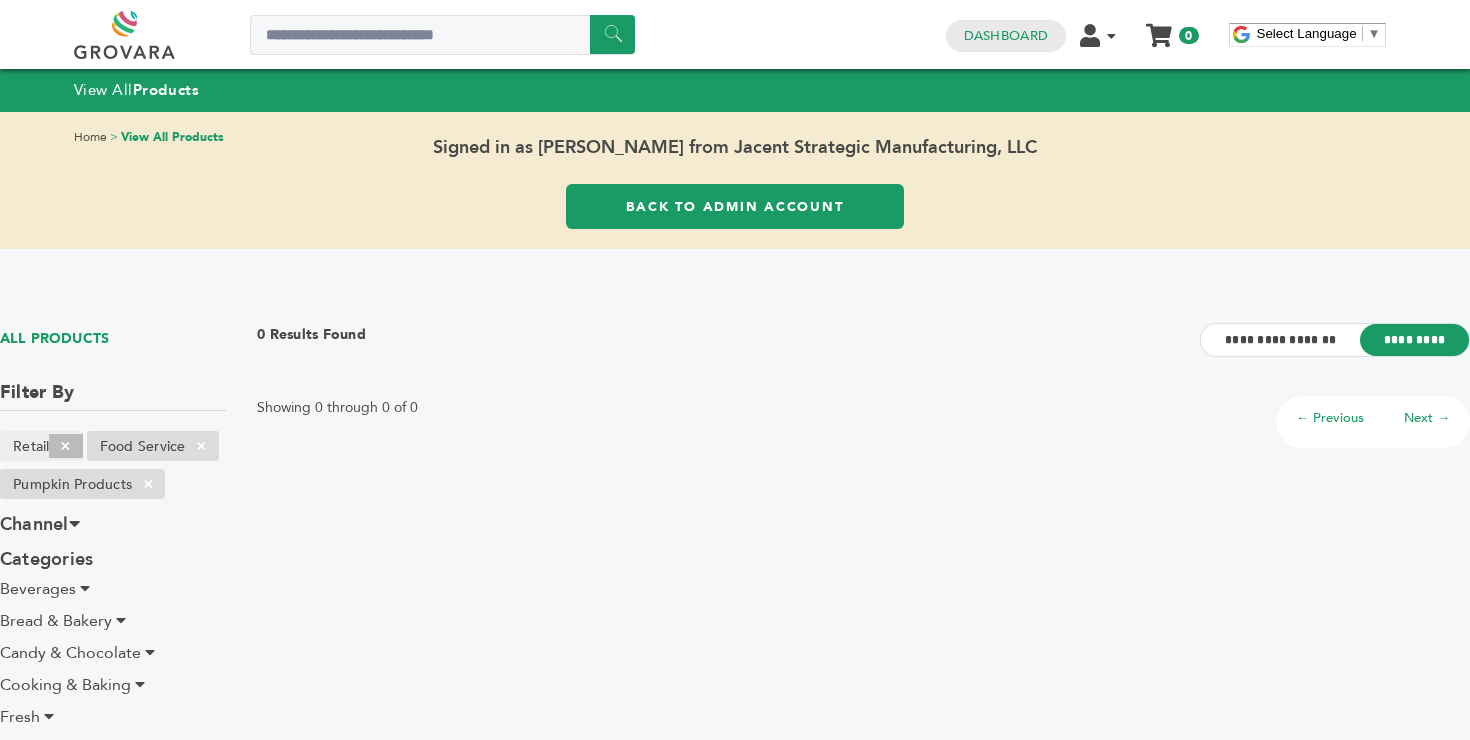 click on "×" at bounding box center [65, 446] 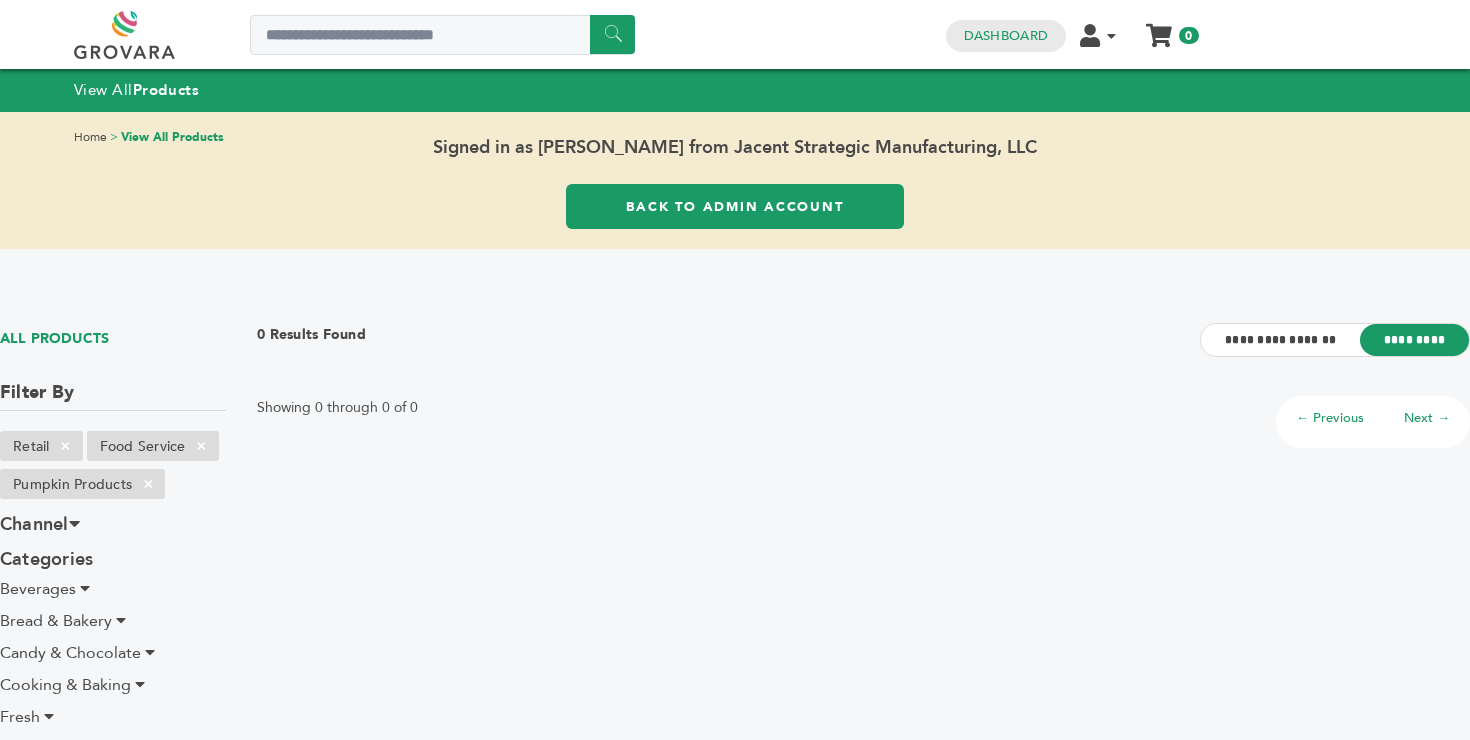 scroll, scrollTop: 0, scrollLeft: 0, axis: both 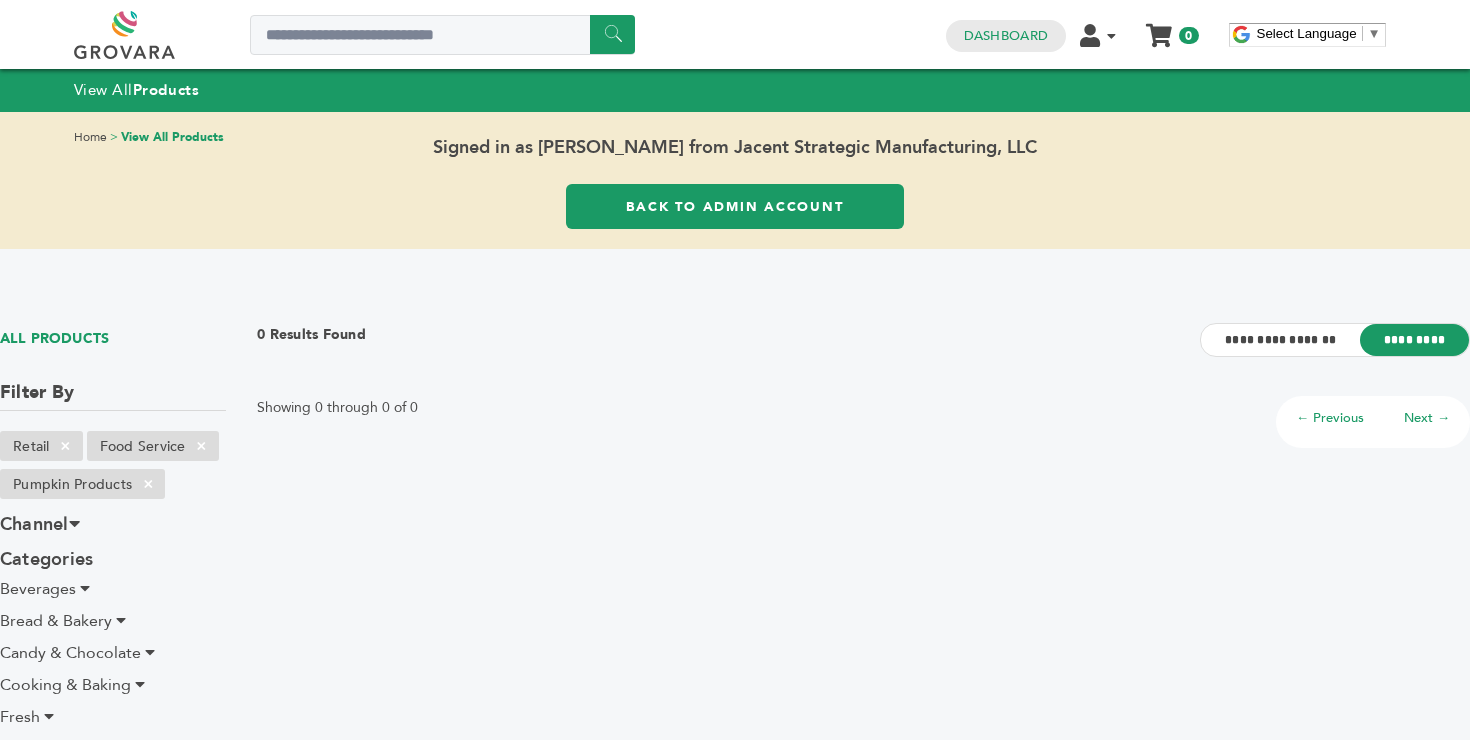 click on "Back to Admin Account" at bounding box center (735, 206) 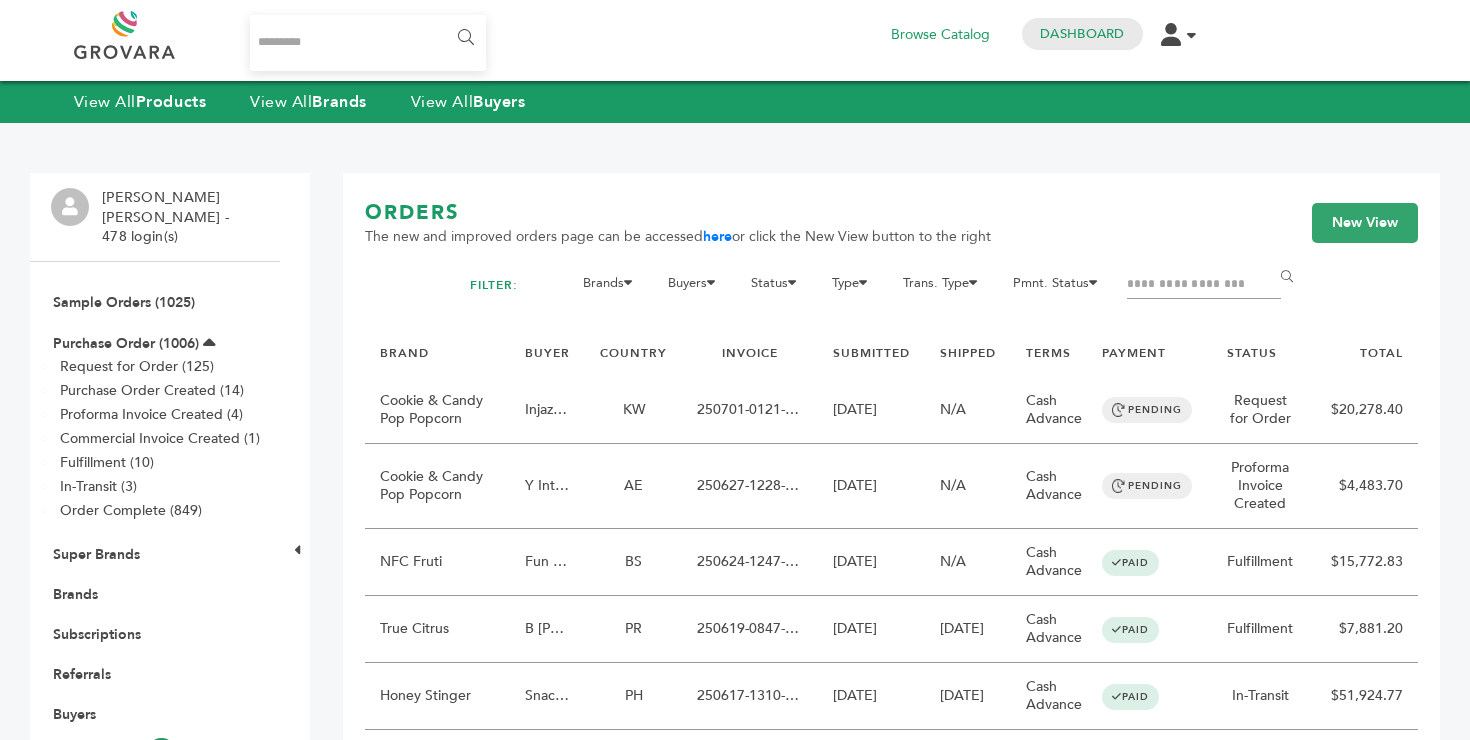 scroll, scrollTop: 0, scrollLeft: 0, axis: both 